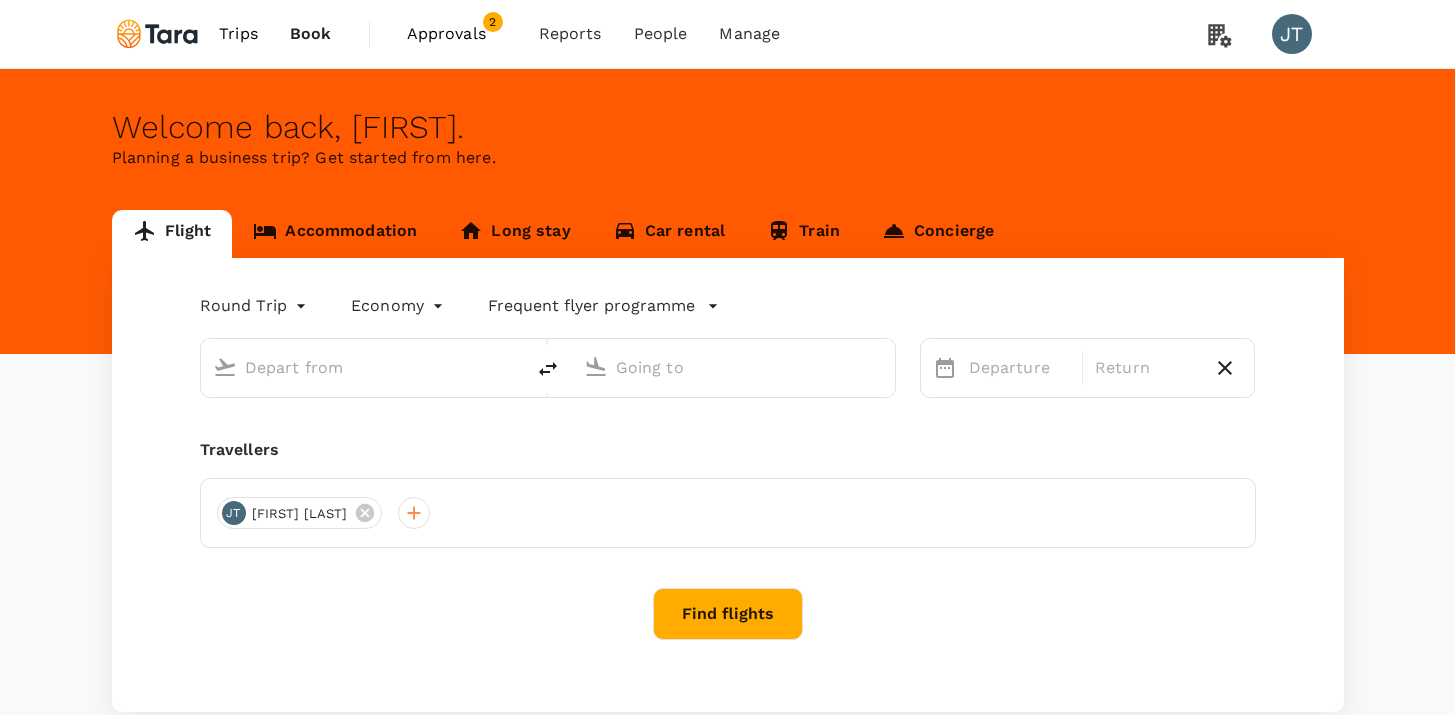 scroll, scrollTop: 0, scrollLeft: 0, axis: both 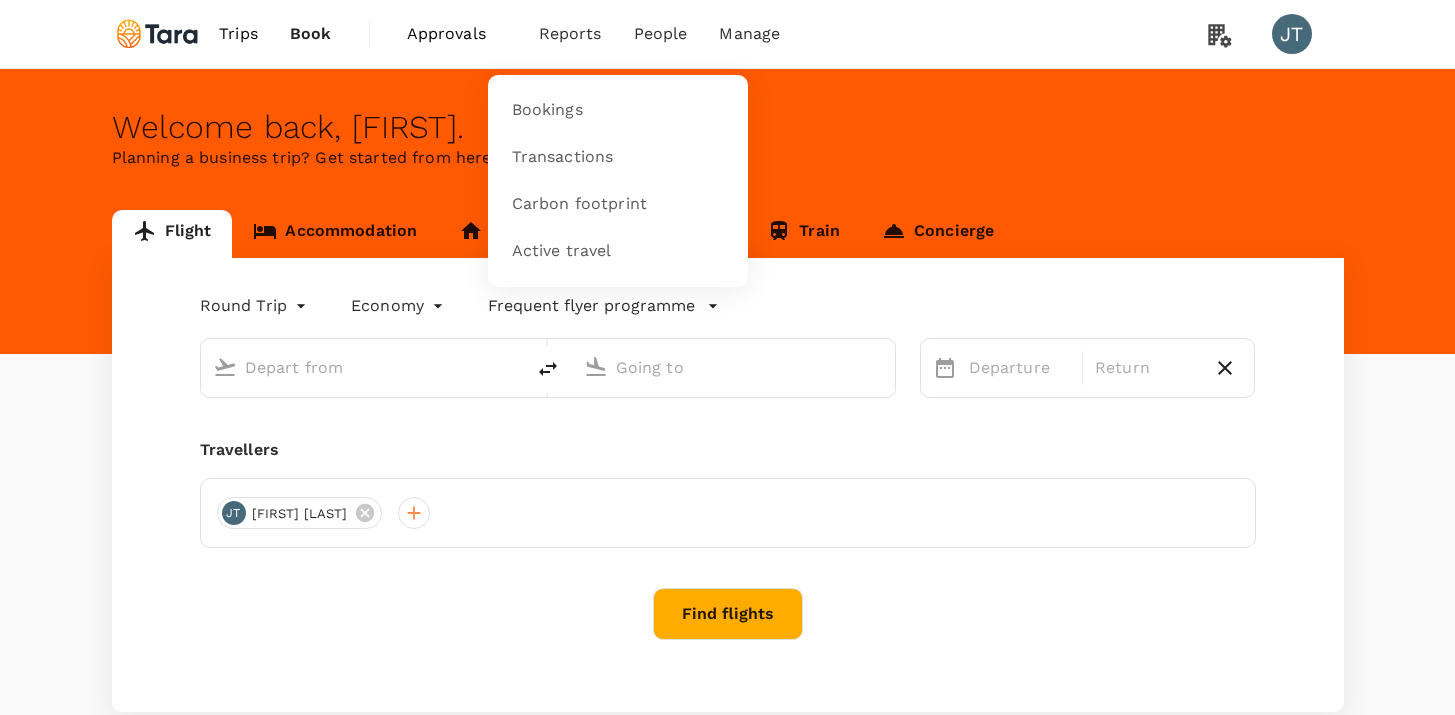 type on "business" 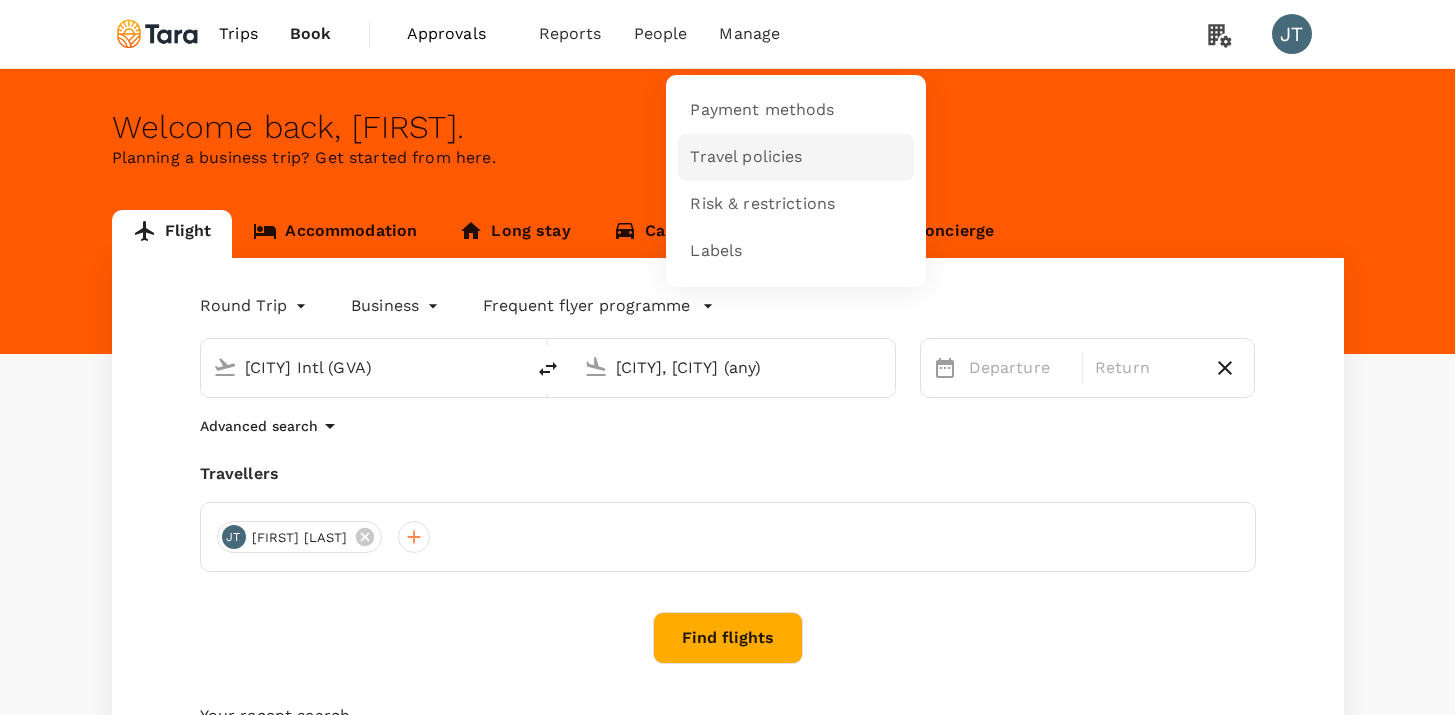 click on "Travel policies" at bounding box center [746, 157] 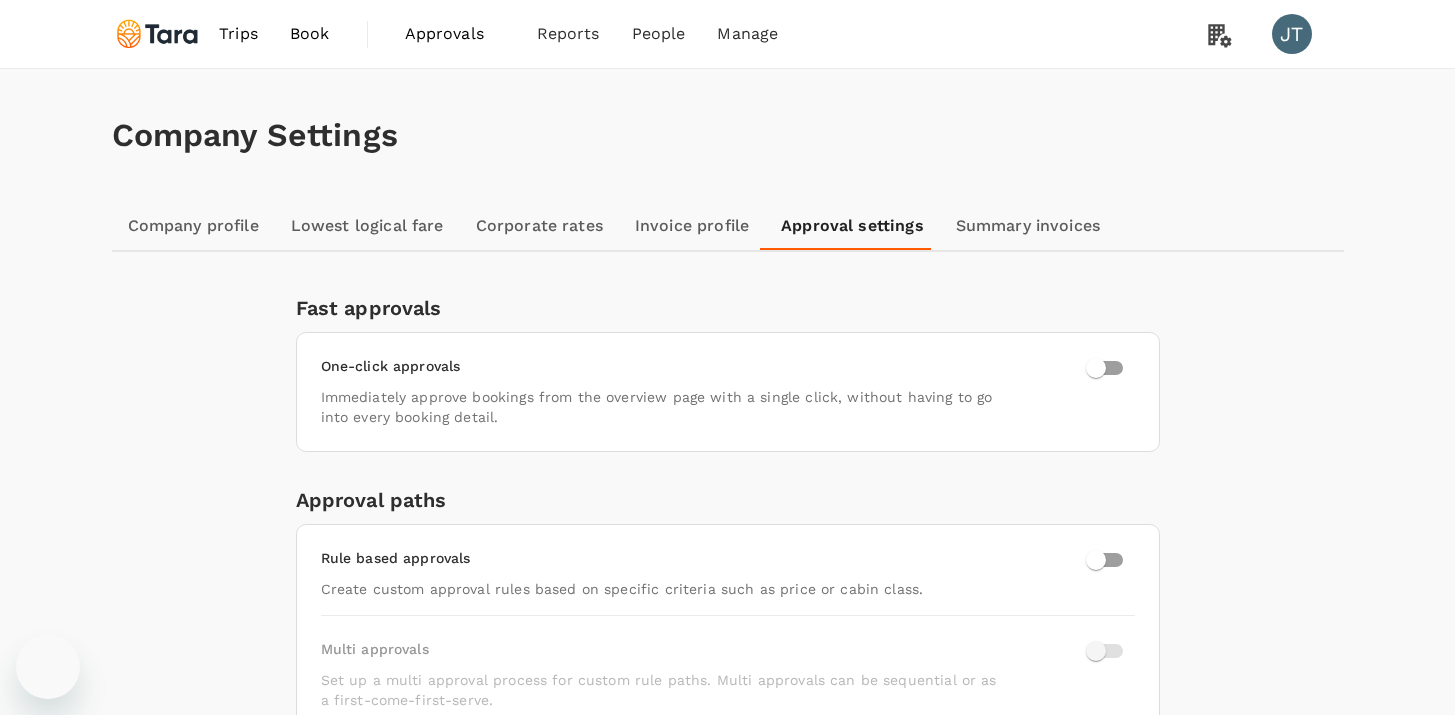 scroll, scrollTop: 0, scrollLeft: 0, axis: both 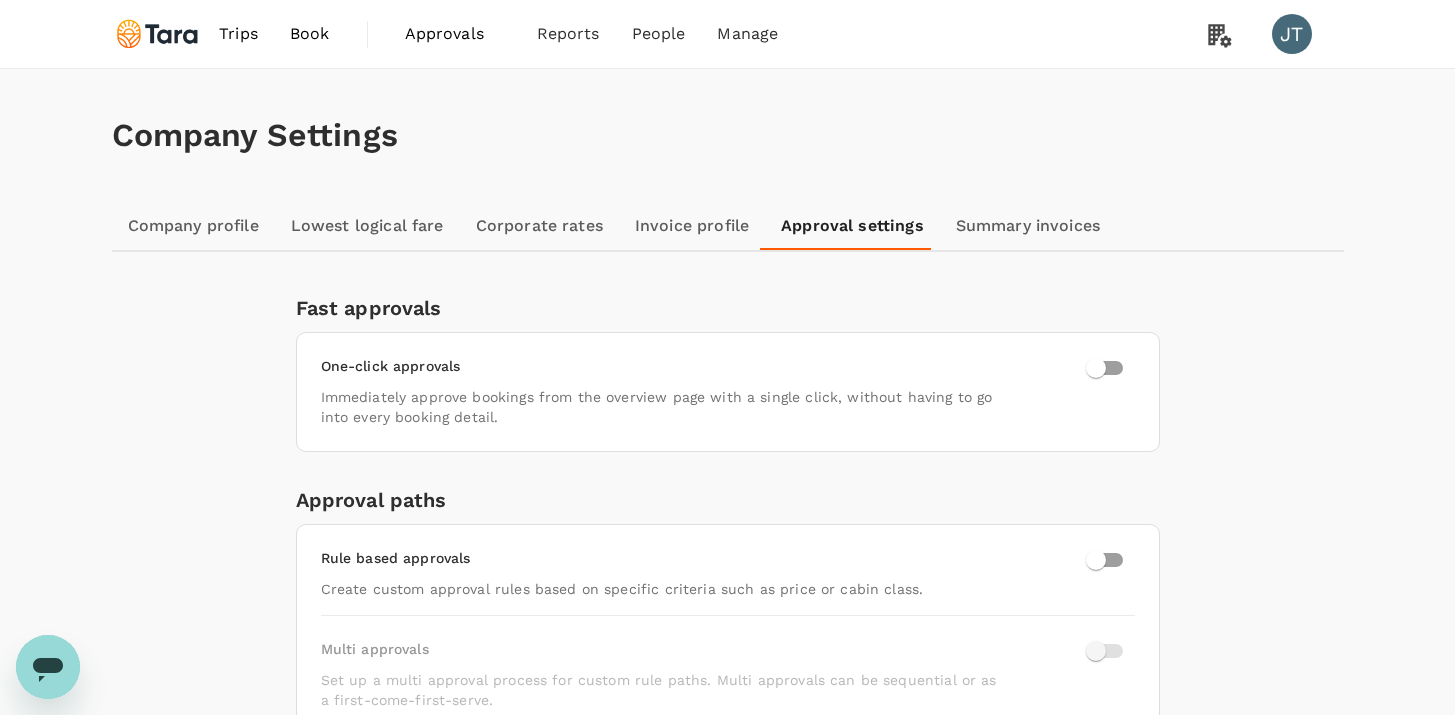 checkbox on "true" 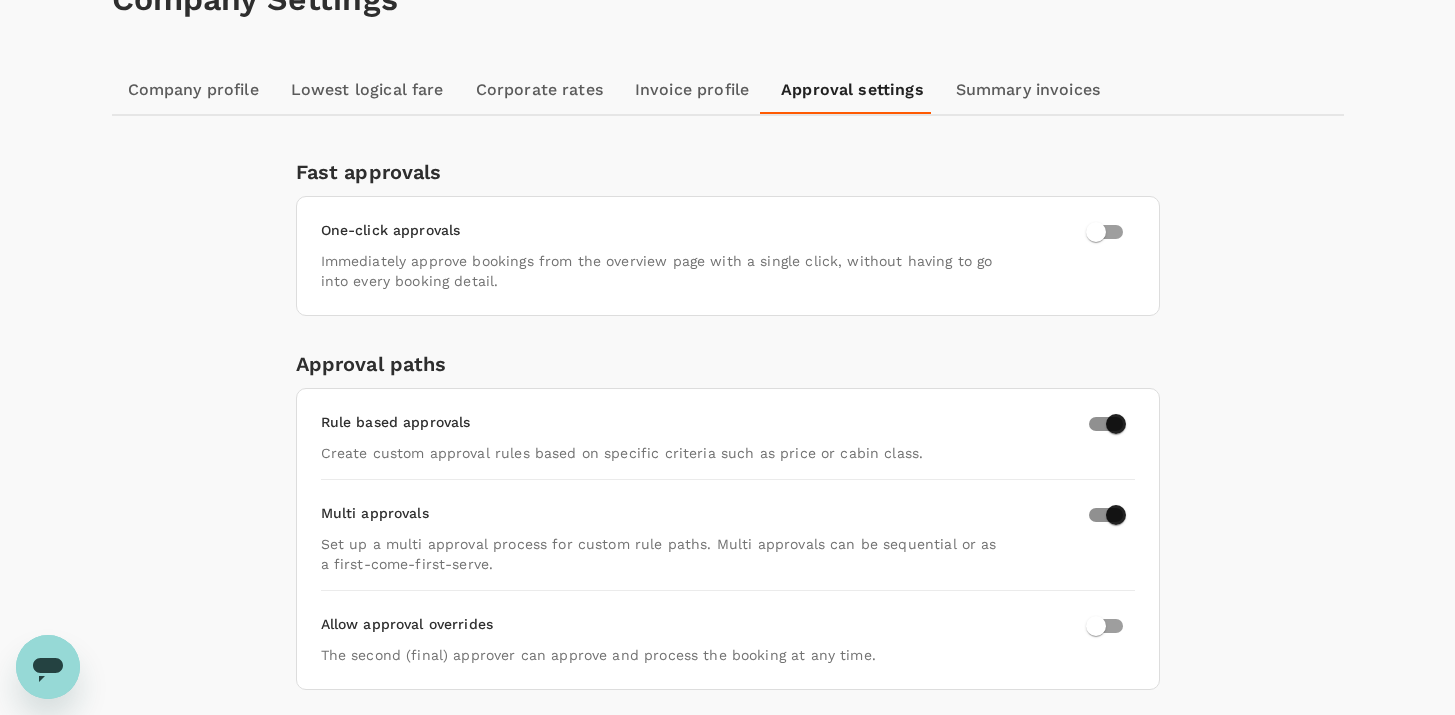 scroll, scrollTop: 147, scrollLeft: 0, axis: vertical 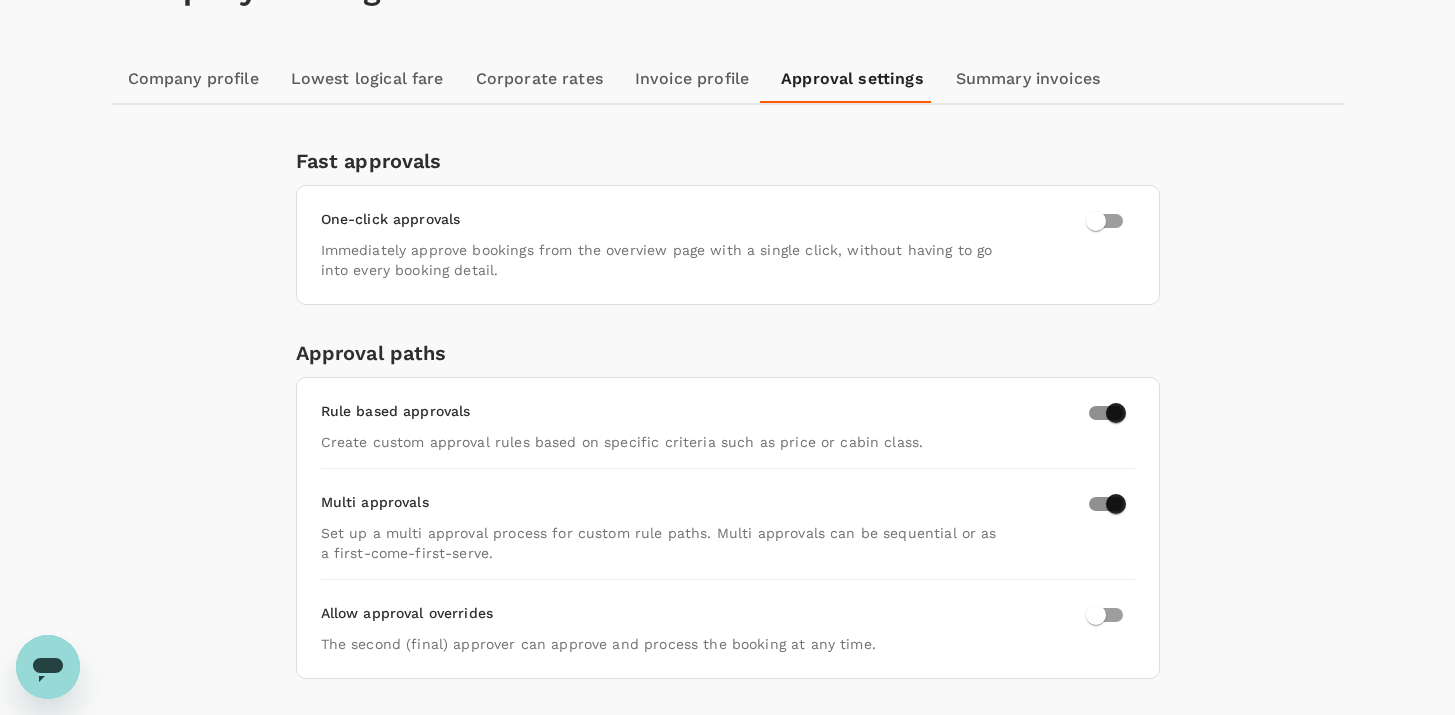 click on "Company profile" at bounding box center [193, 79] 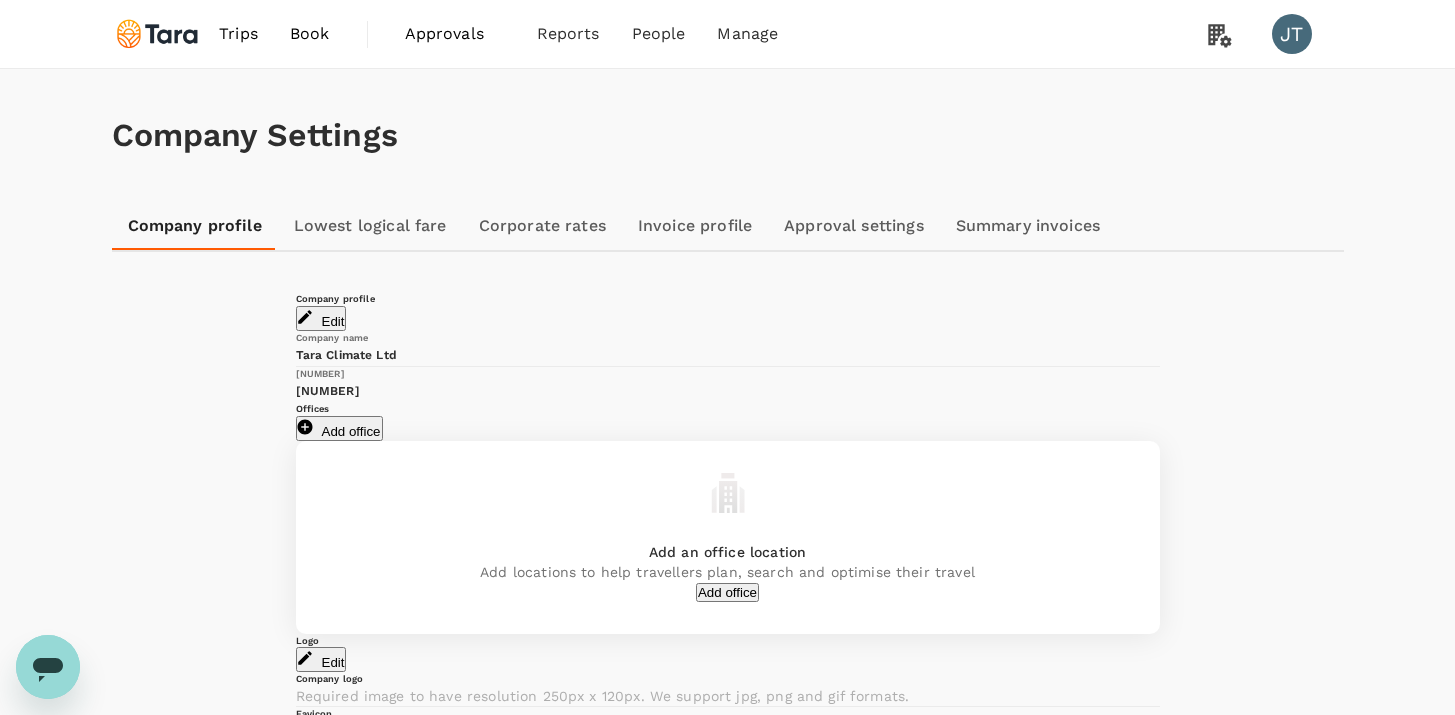 click on "Lowest logical fare" at bounding box center (370, 226) 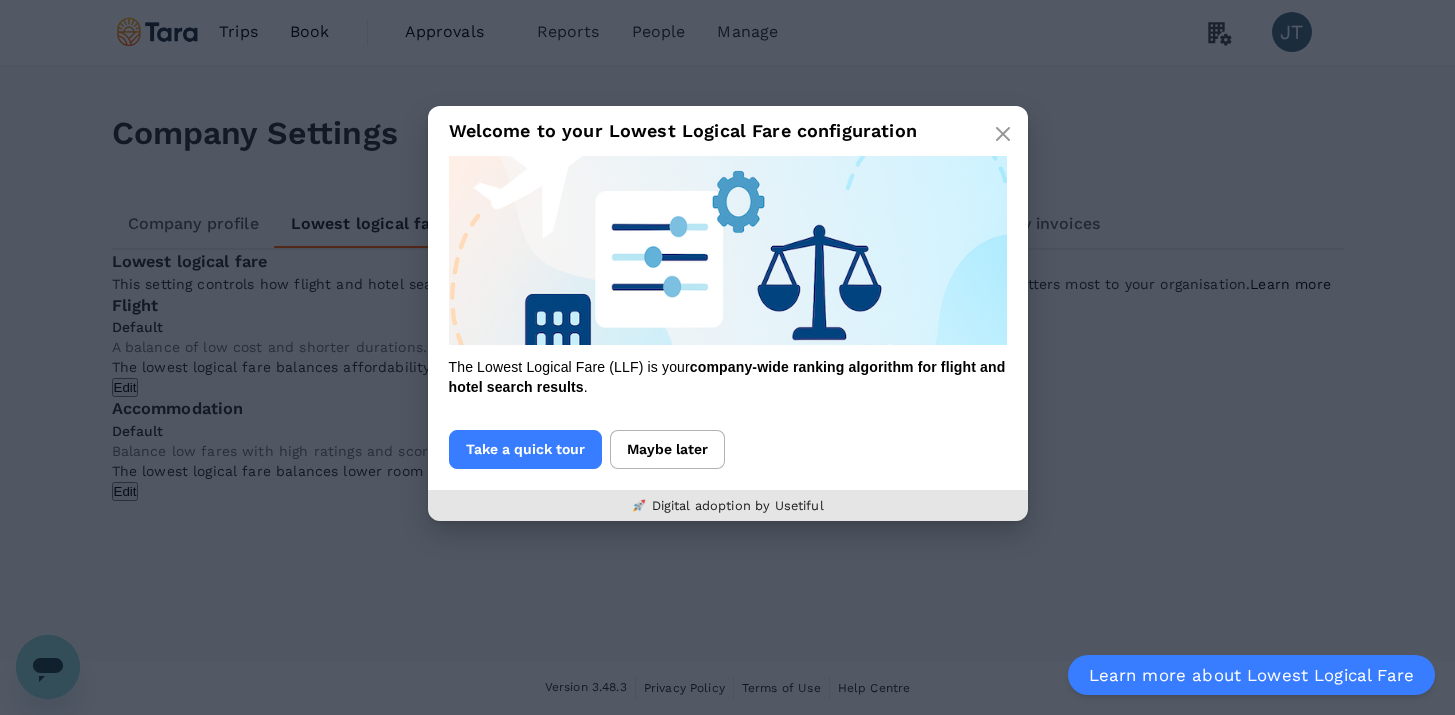scroll, scrollTop: 70, scrollLeft: 0, axis: vertical 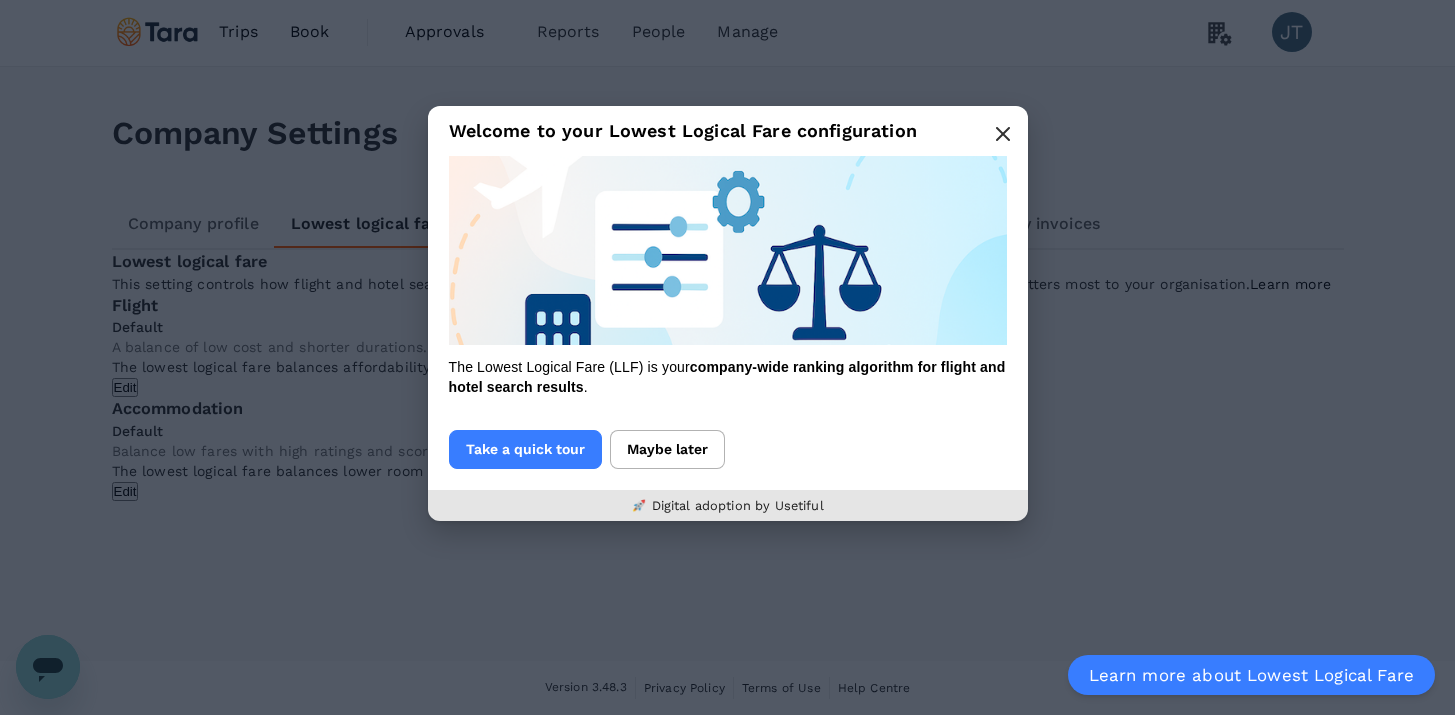 click 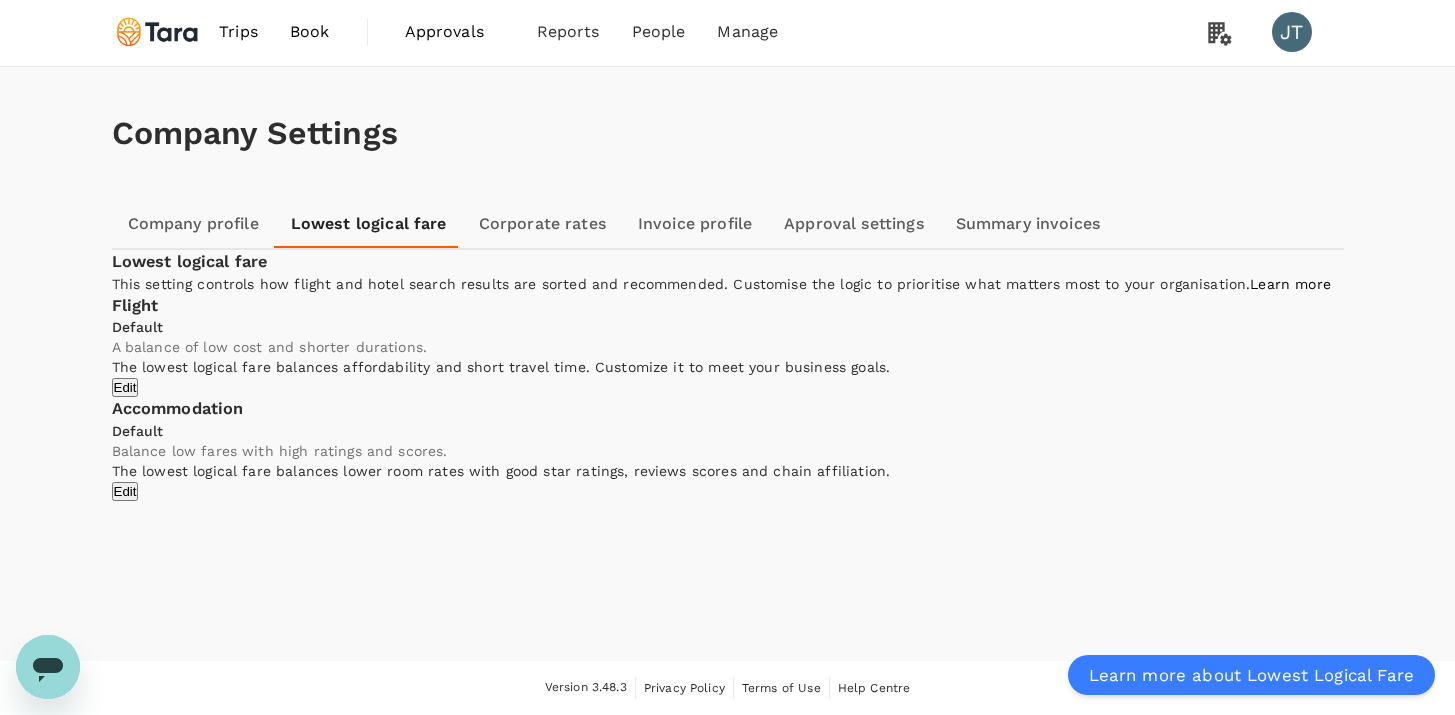 scroll, scrollTop: 0, scrollLeft: 0, axis: both 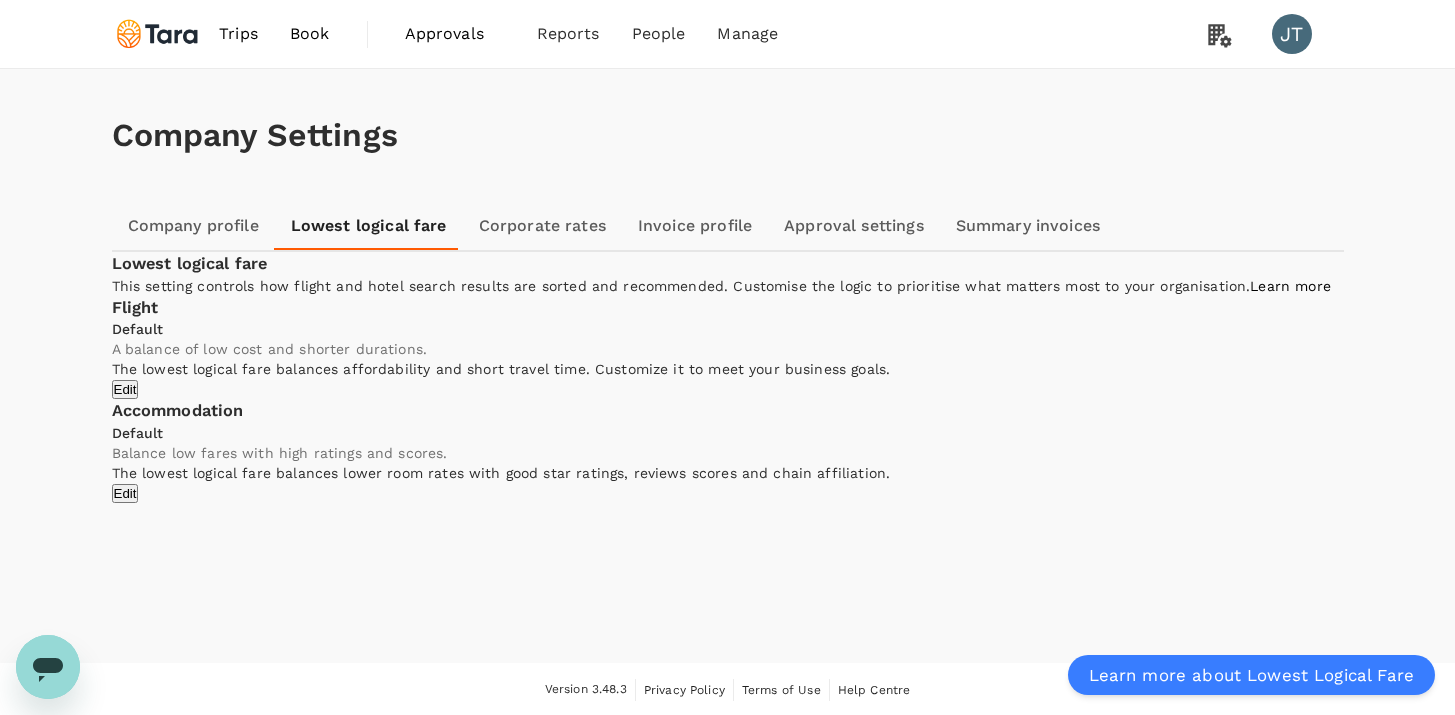click on "Approval settings" at bounding box center [854, 226] 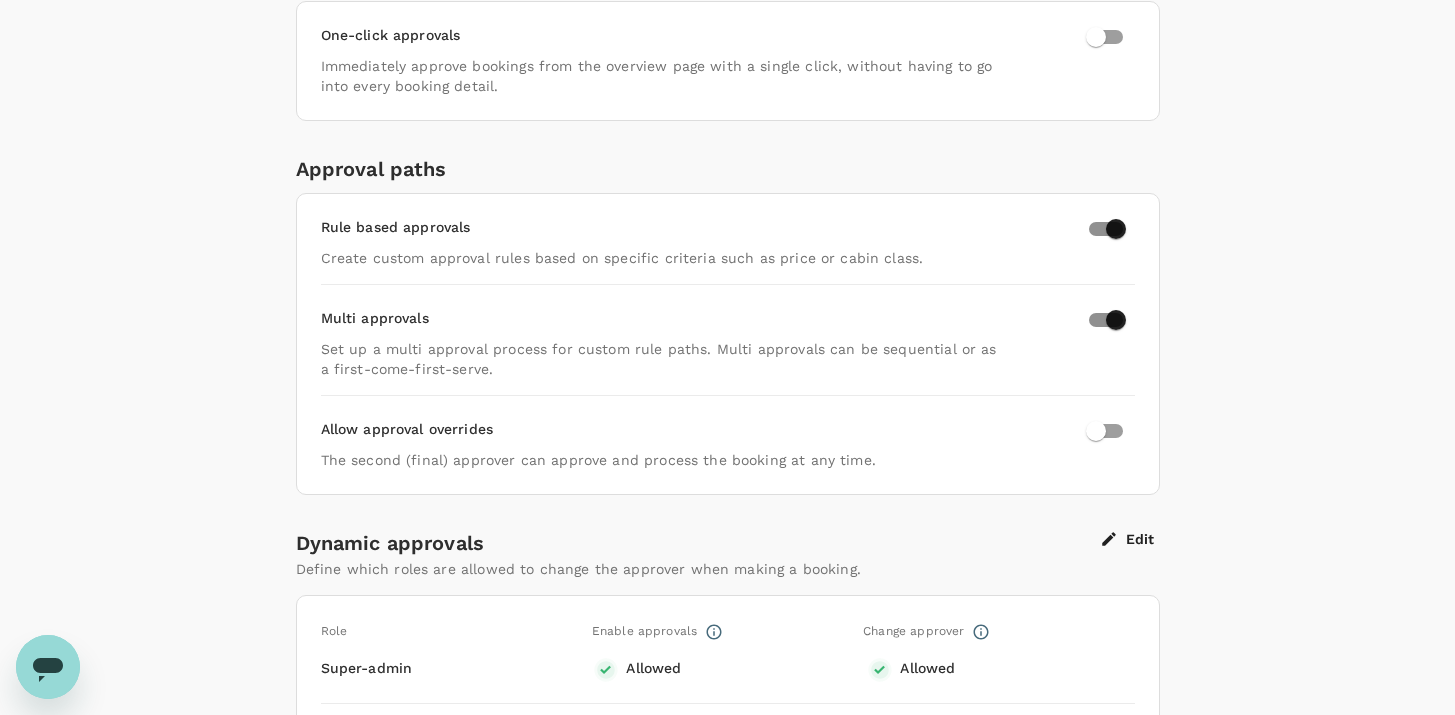 scroll, scrollTop: 0, scrollLeft: 0, axis: both 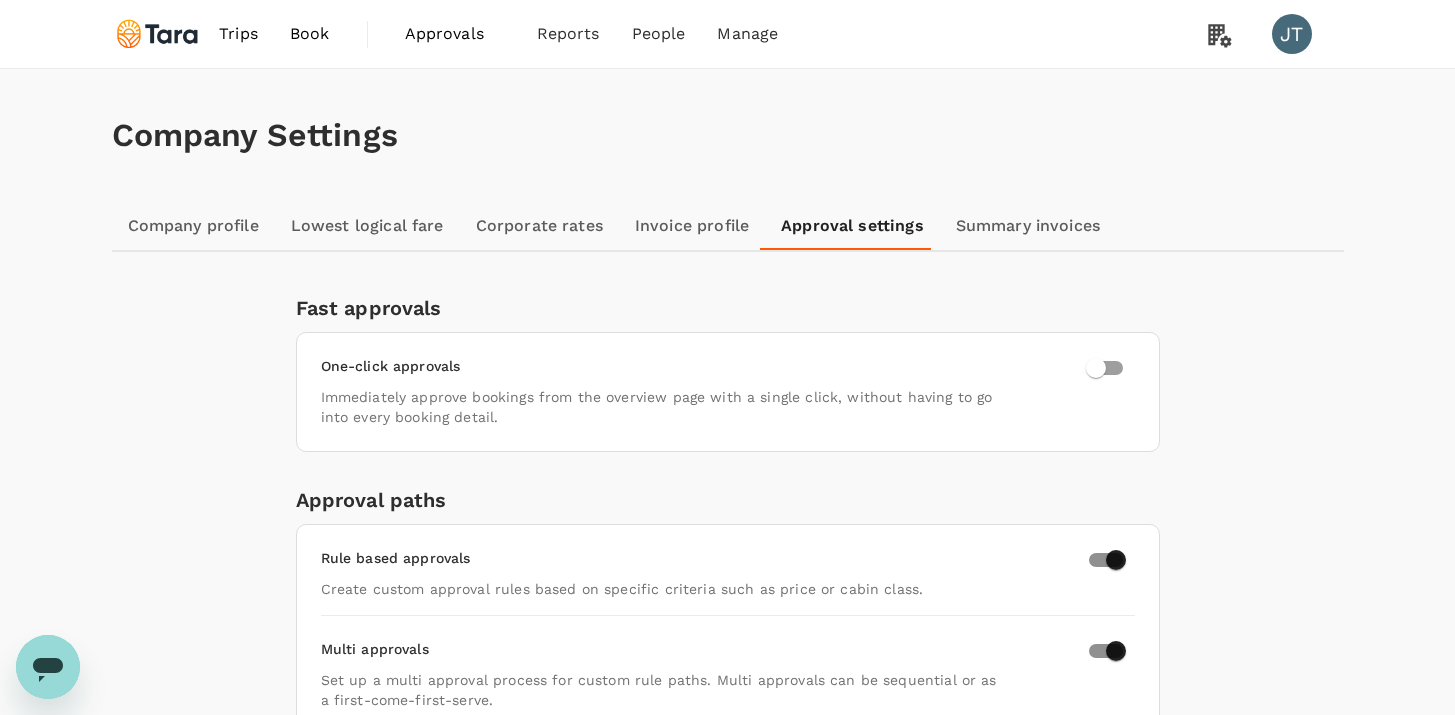 click on "Company Settings" at bounding box center [728, 135] 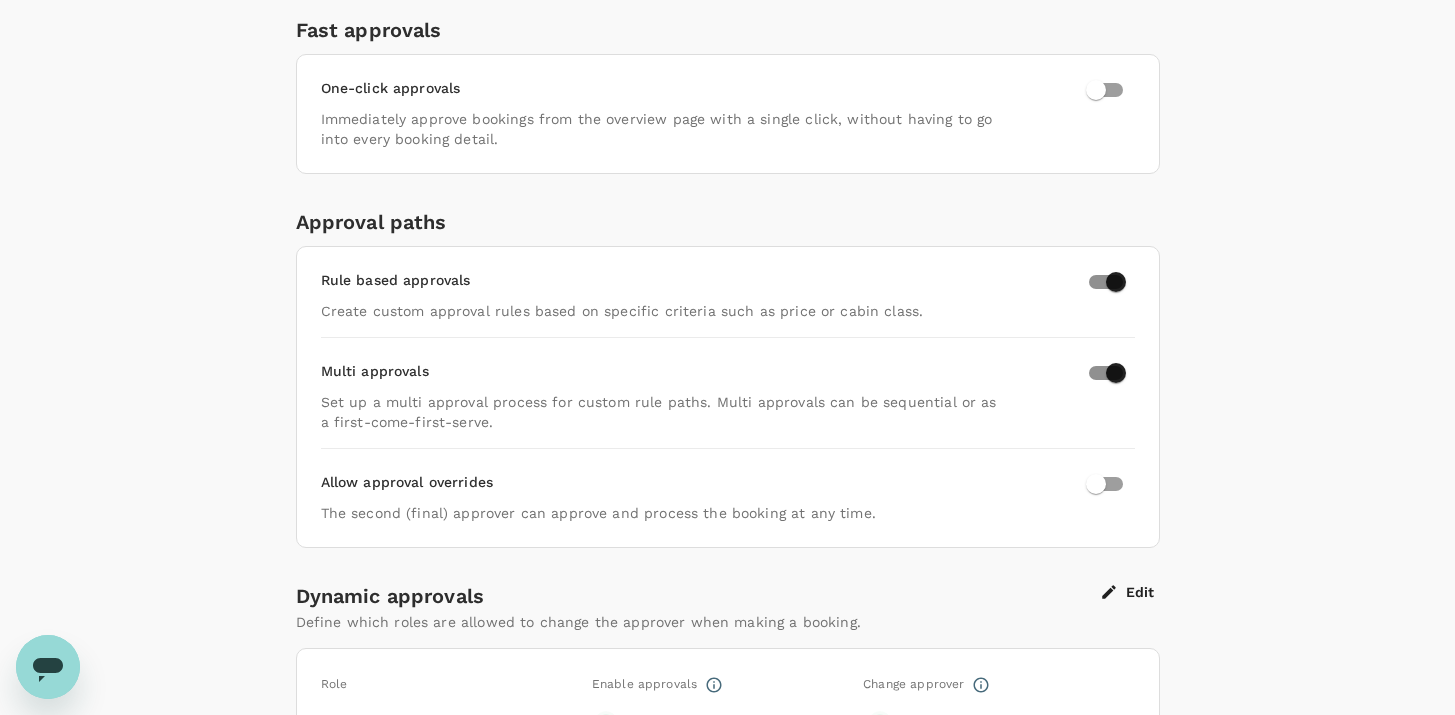 scroll, scrollTop: 0, scrollLeft: 0, axis: both 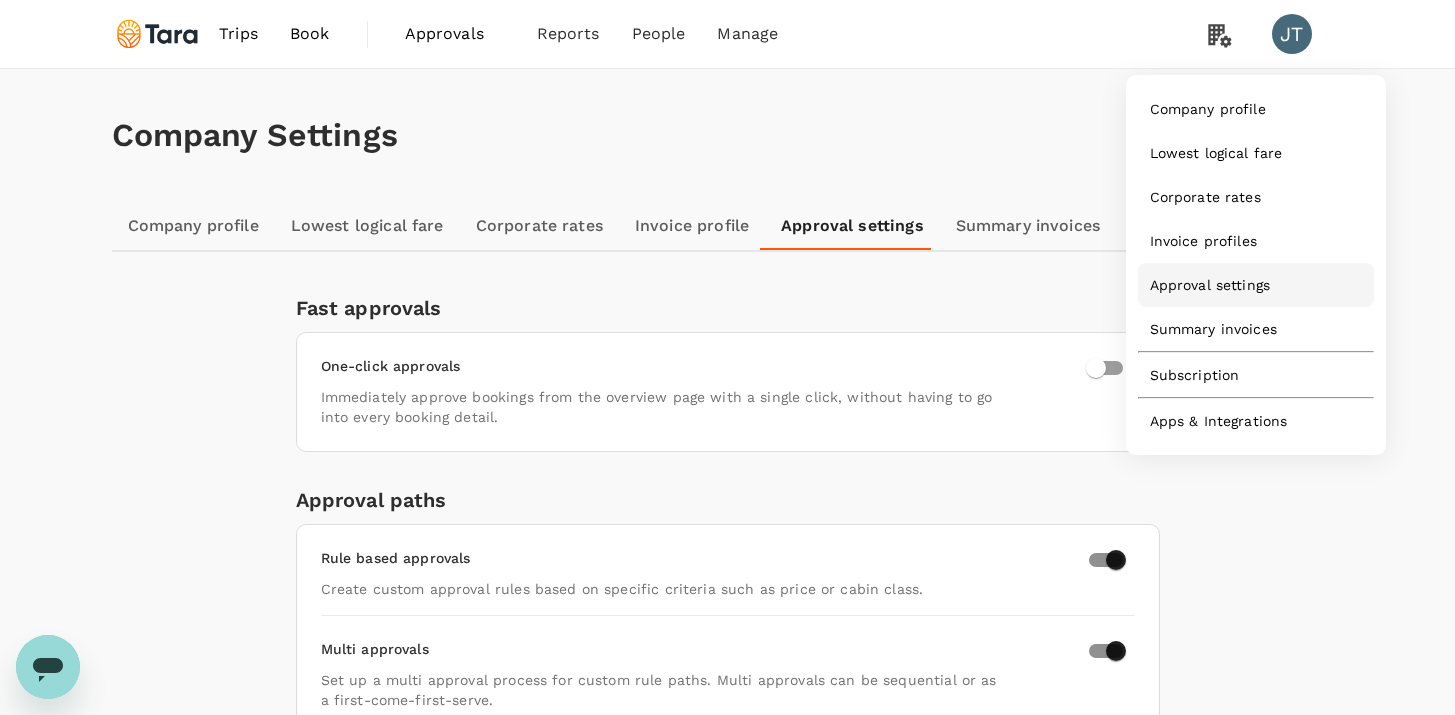 click on "Approval settings" at bounding box center (1256, 285) 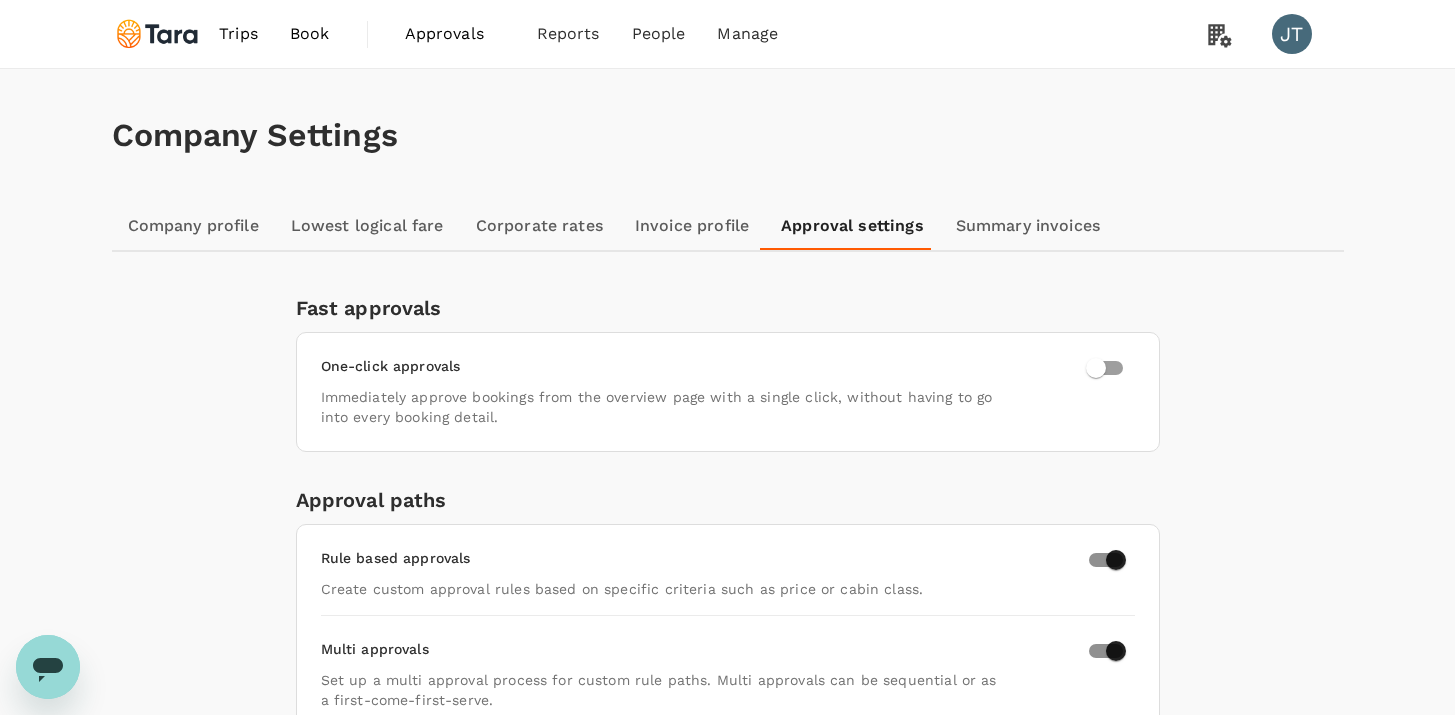 click on "Fast approvals" at bounding box center (728, 308) 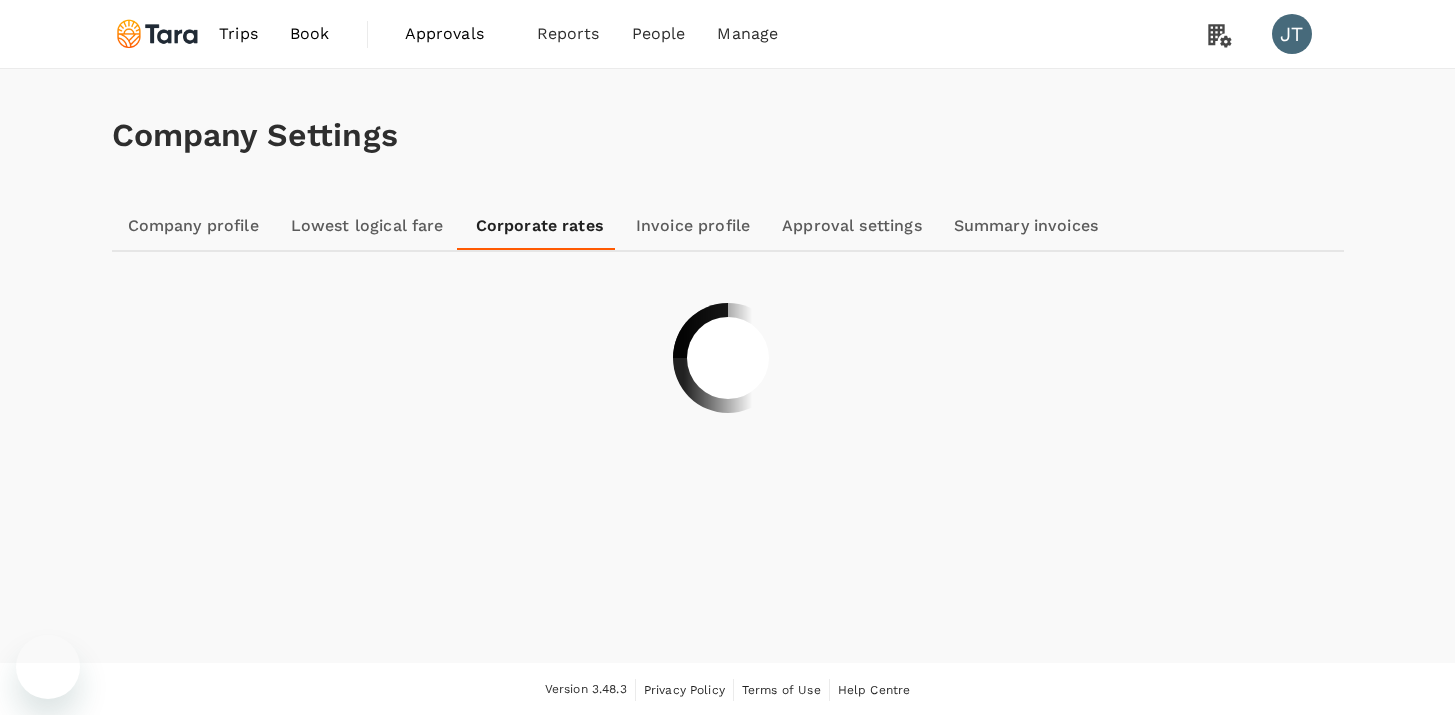 scroll, scrollTop: 0, scrollLeft: 0, axis: both 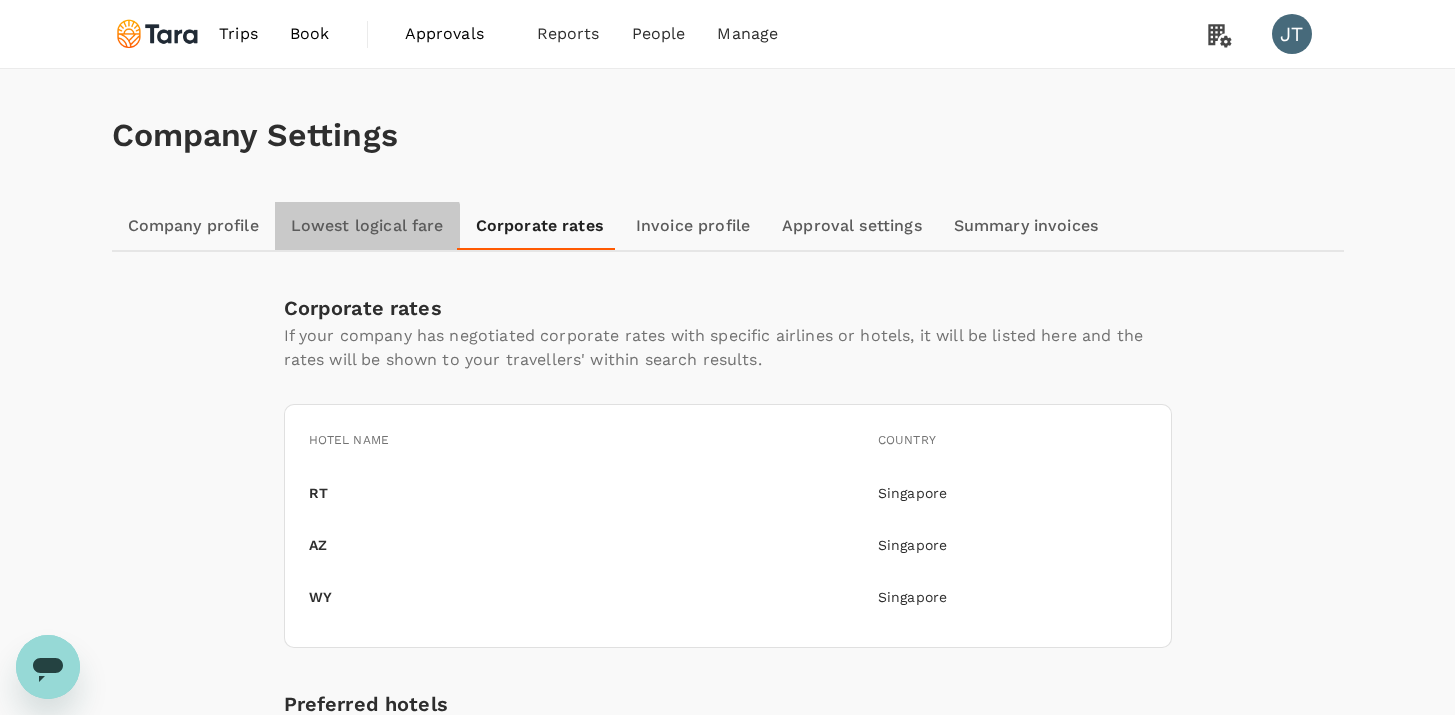 click on "Lowest logical fare" at bounding box center [367, 226] 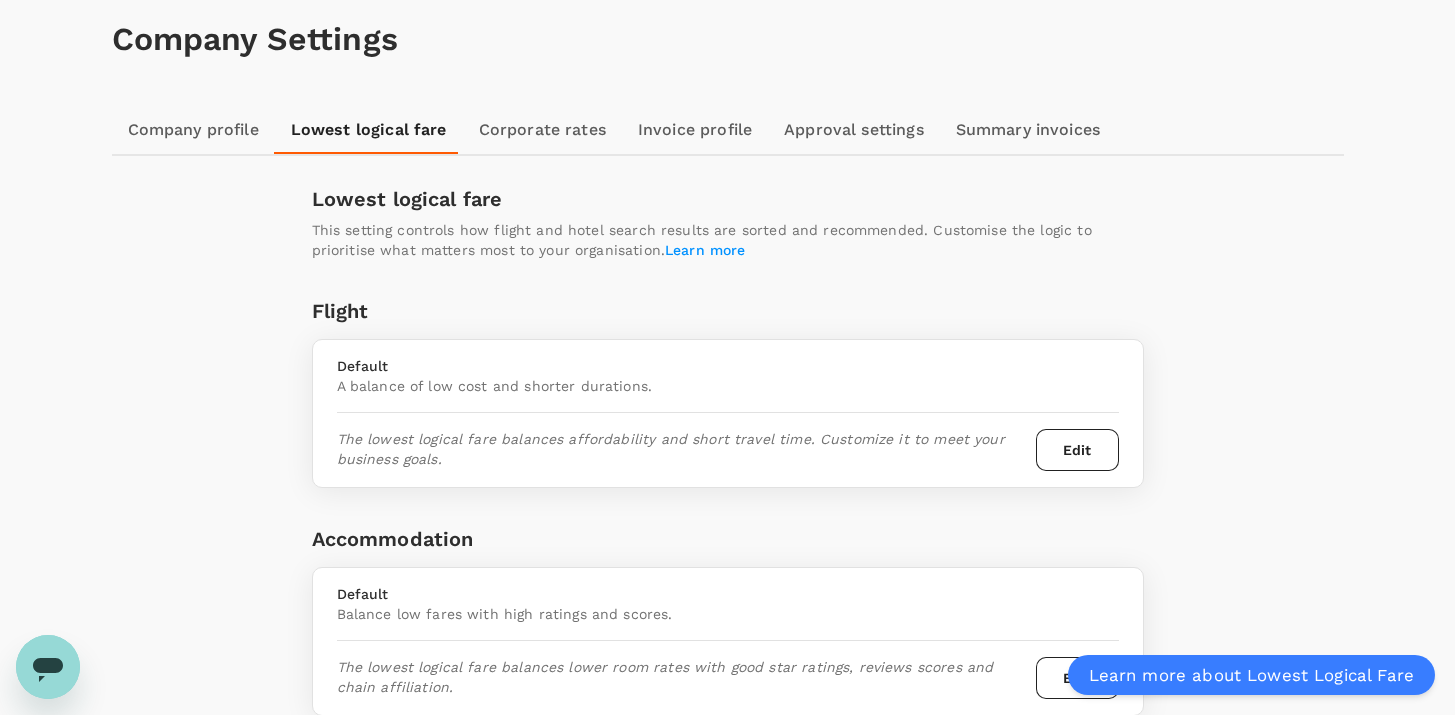 scroll, scrollTop: 0, scrollLeft: 0, axis: both 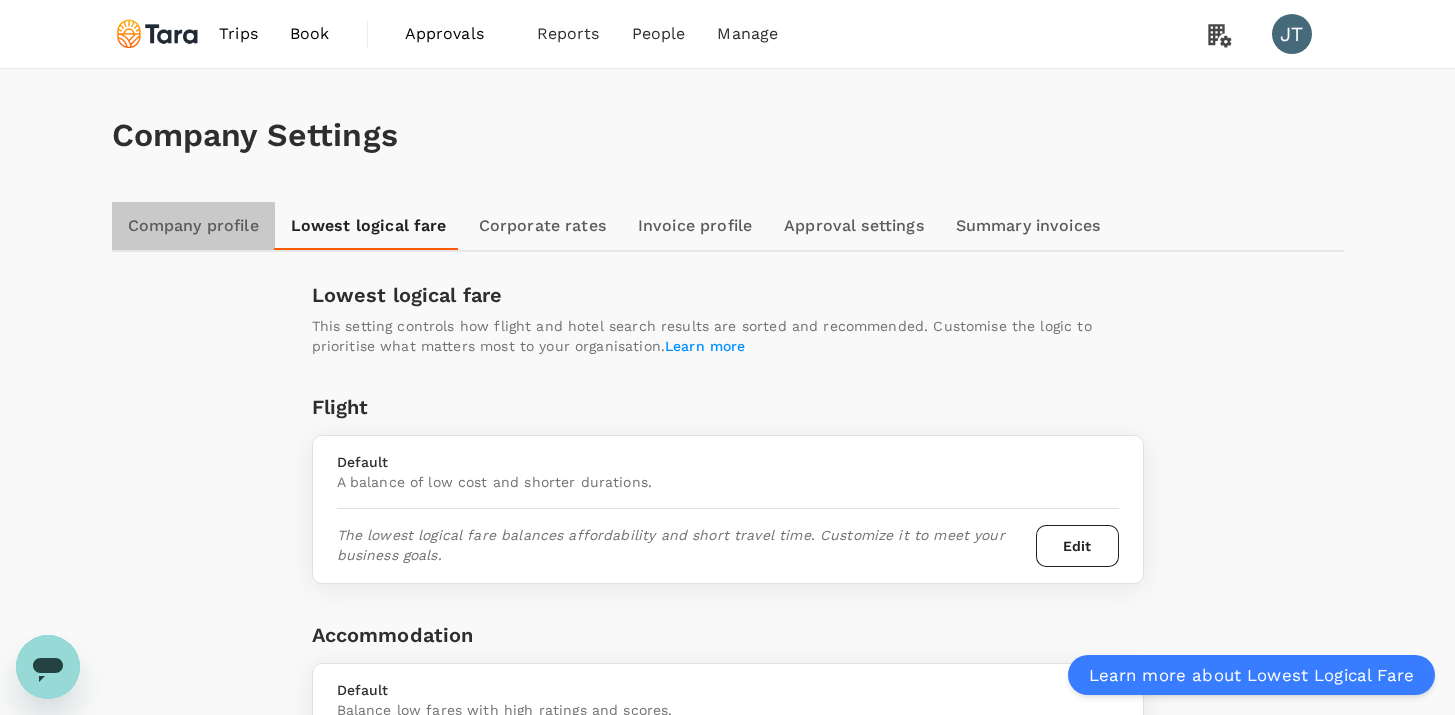 click on "Company profile" at bounding box center [193, 226] 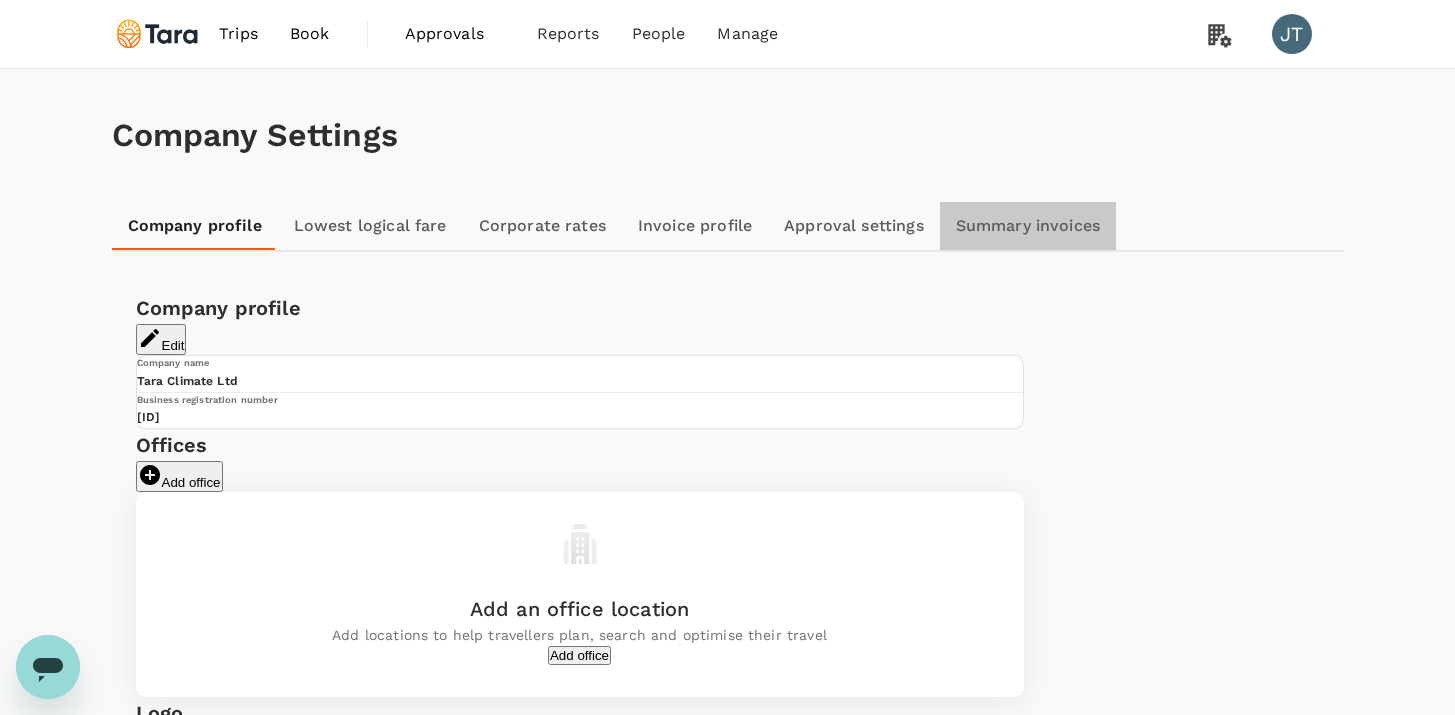 click on "Summary invoices" at bounding box center (1028, 226) 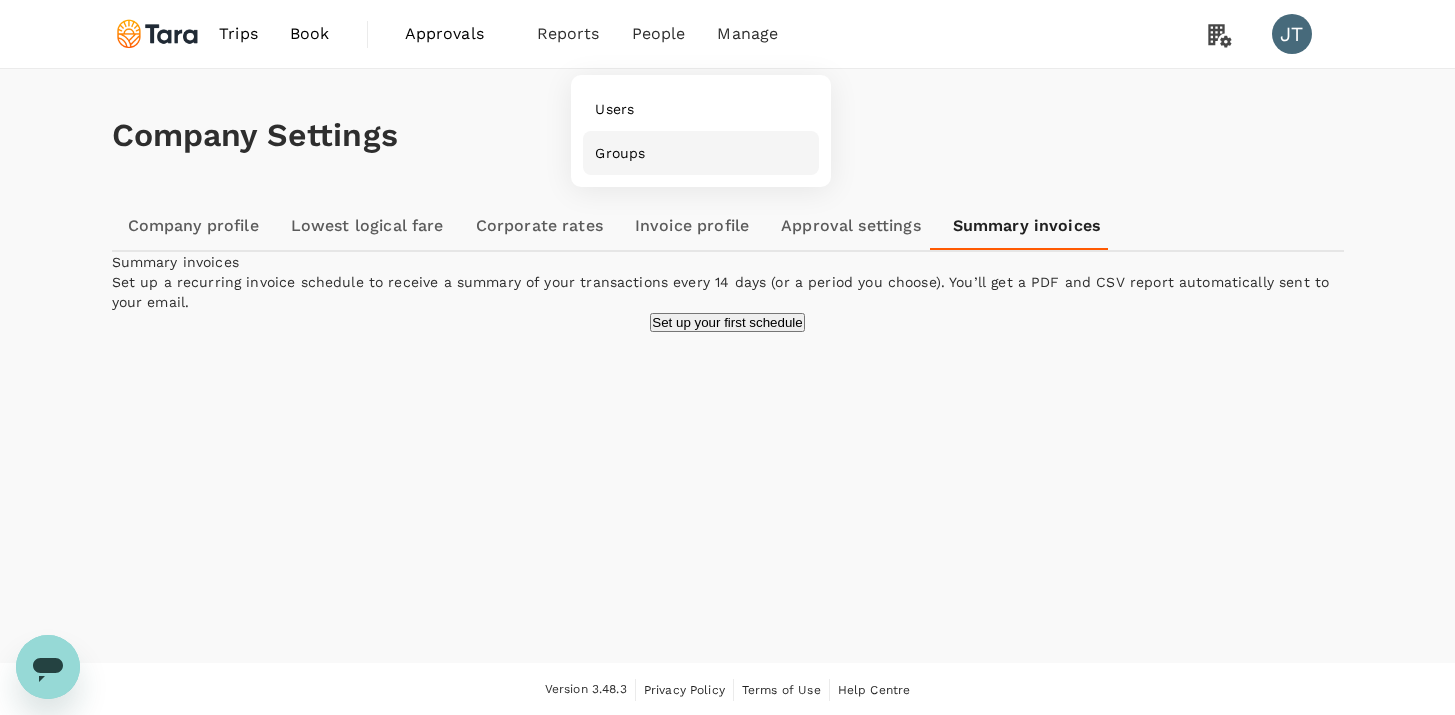 click on "Groups" at bounding box center [620, 153] 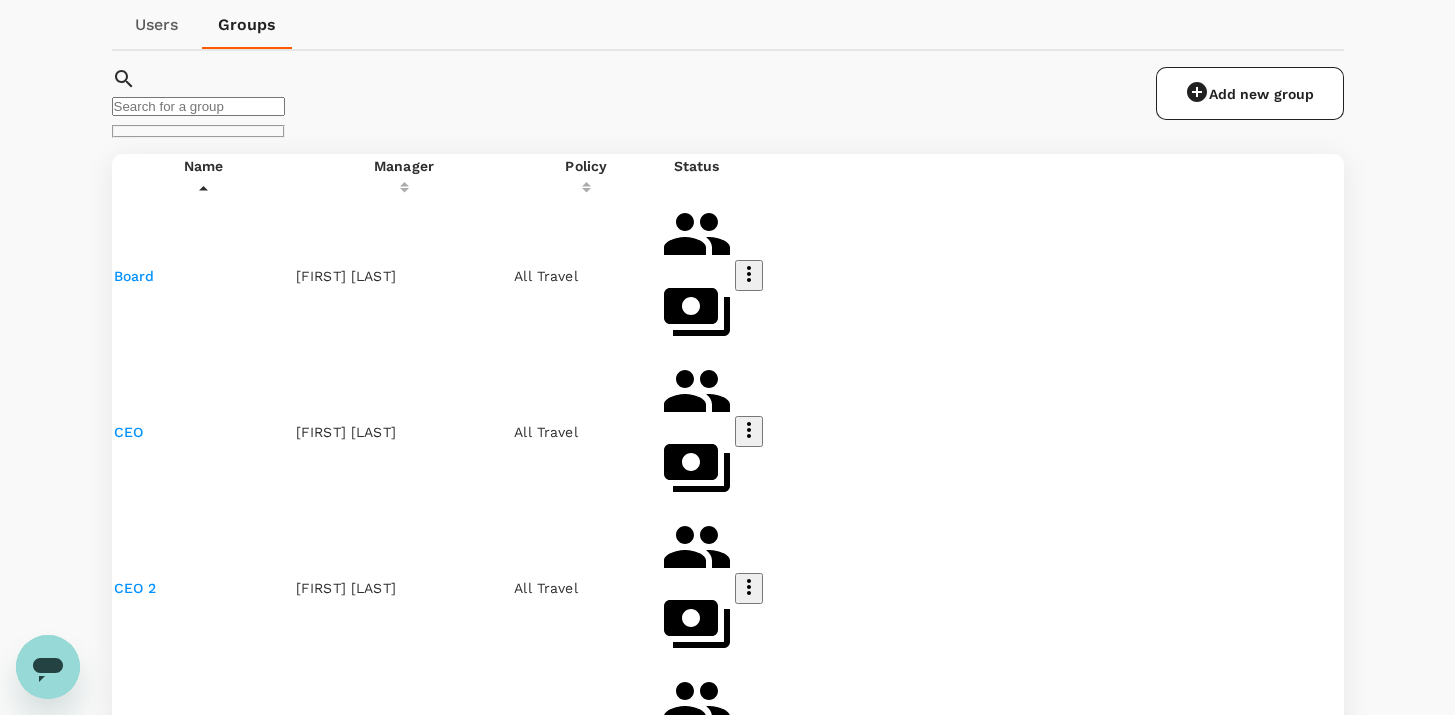 click on "Board" at bounding box center [134, 276] 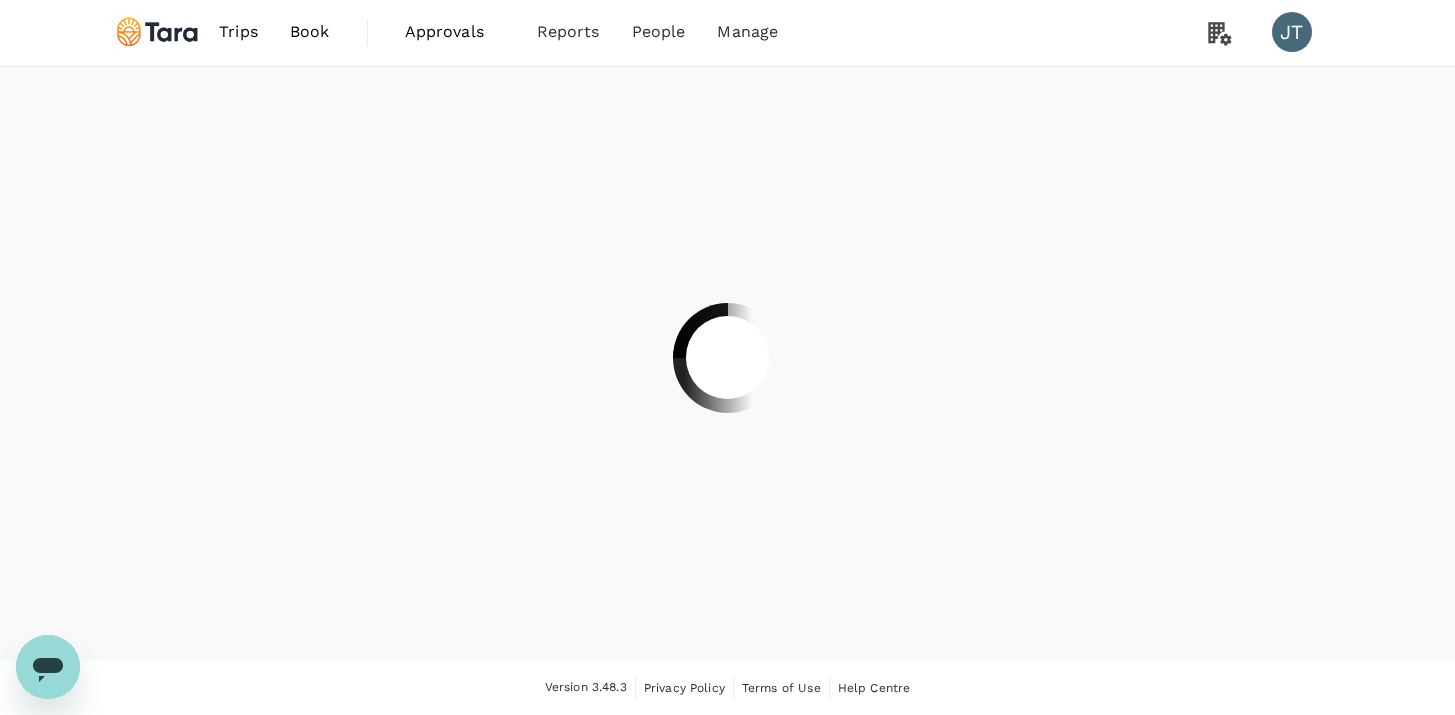 scroll, scrollTop: 0, scrollLeft: 0, axis: both 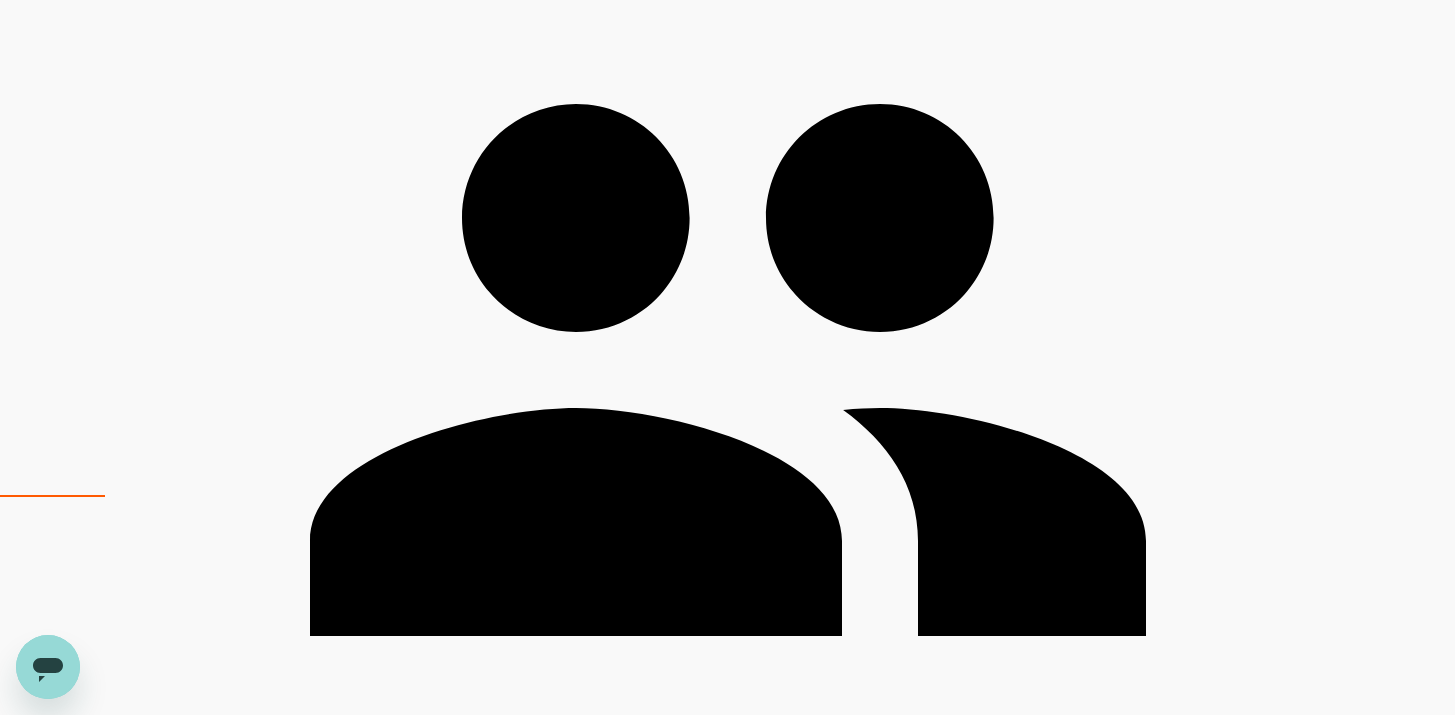 click on "Approvals" at bounding box center [362, 1929] 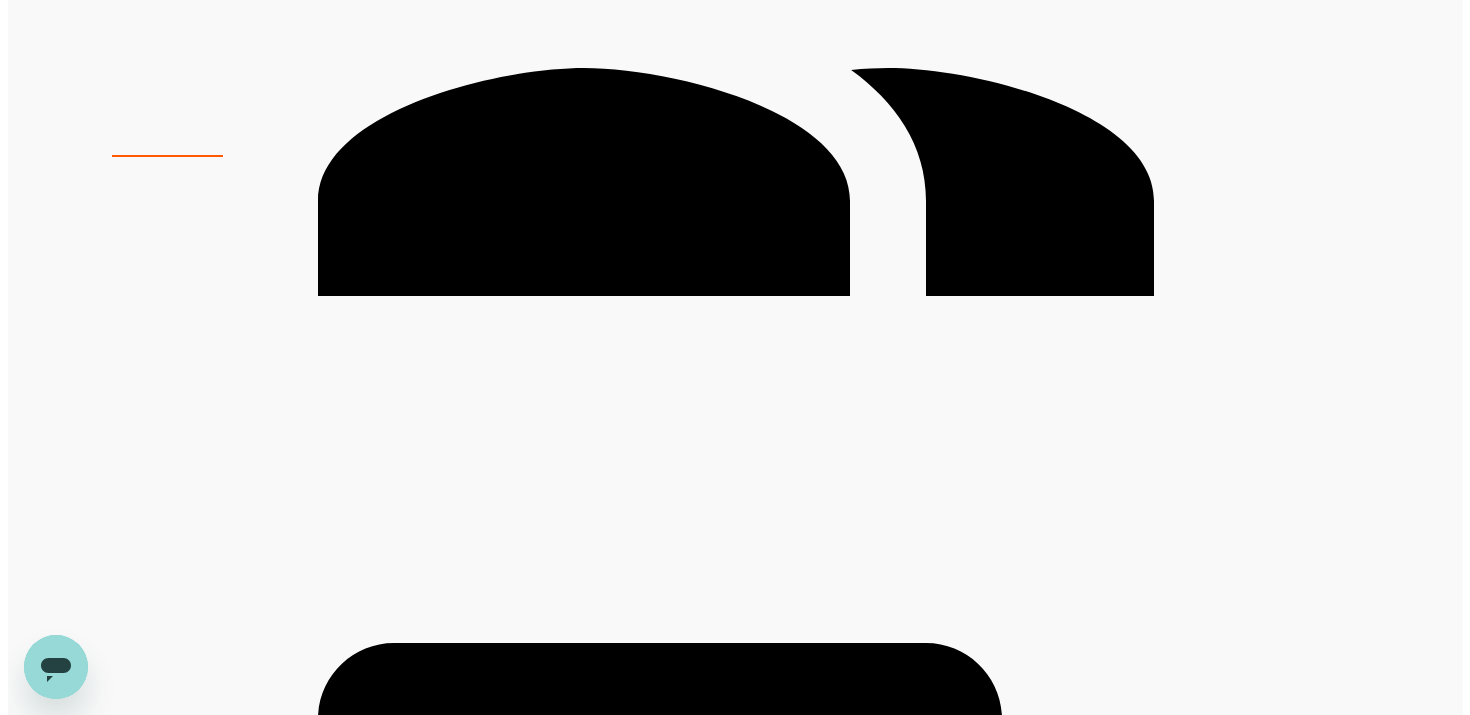 scroll, scrollTop: 589, scrollLeft: 0, axis: vertical 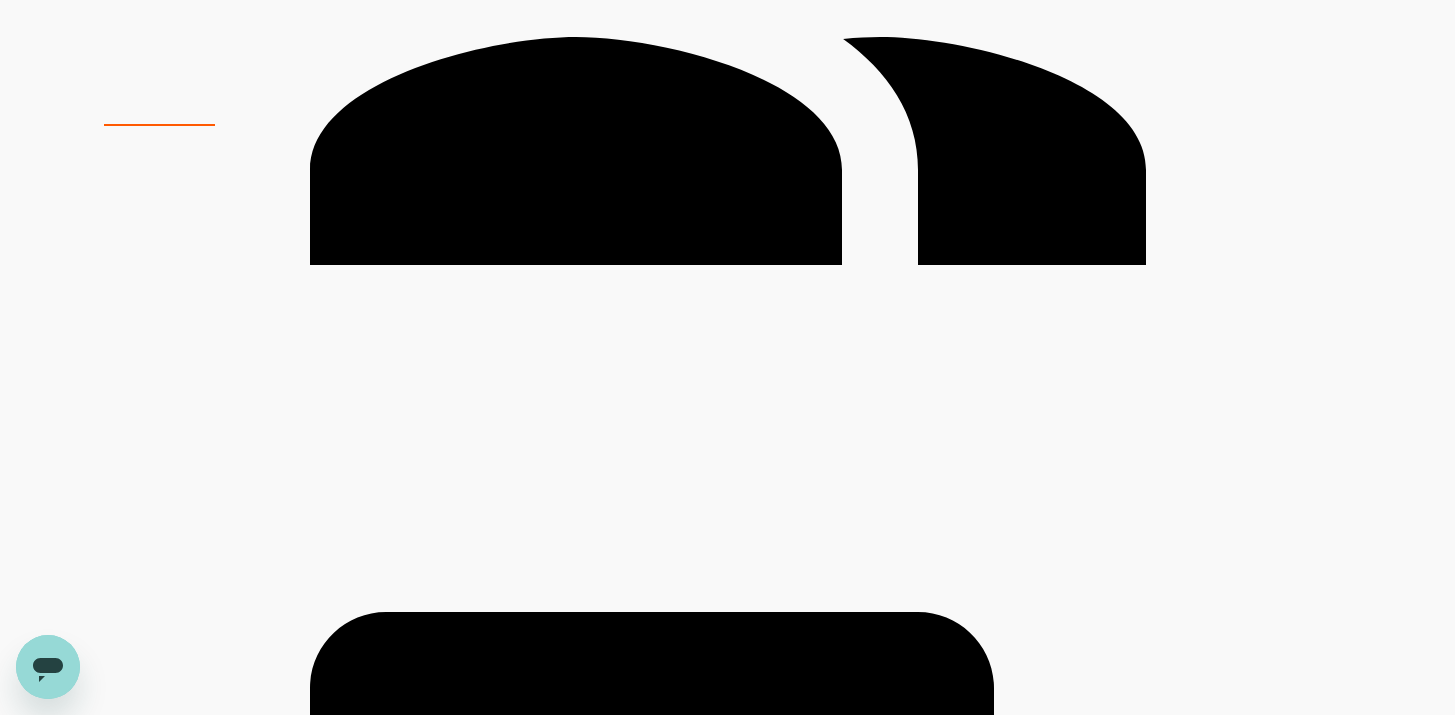 drag, startPoint x: 575, startPoint y: 160, endPoint x: 683, endPoint y: 162, distance: 108.01852 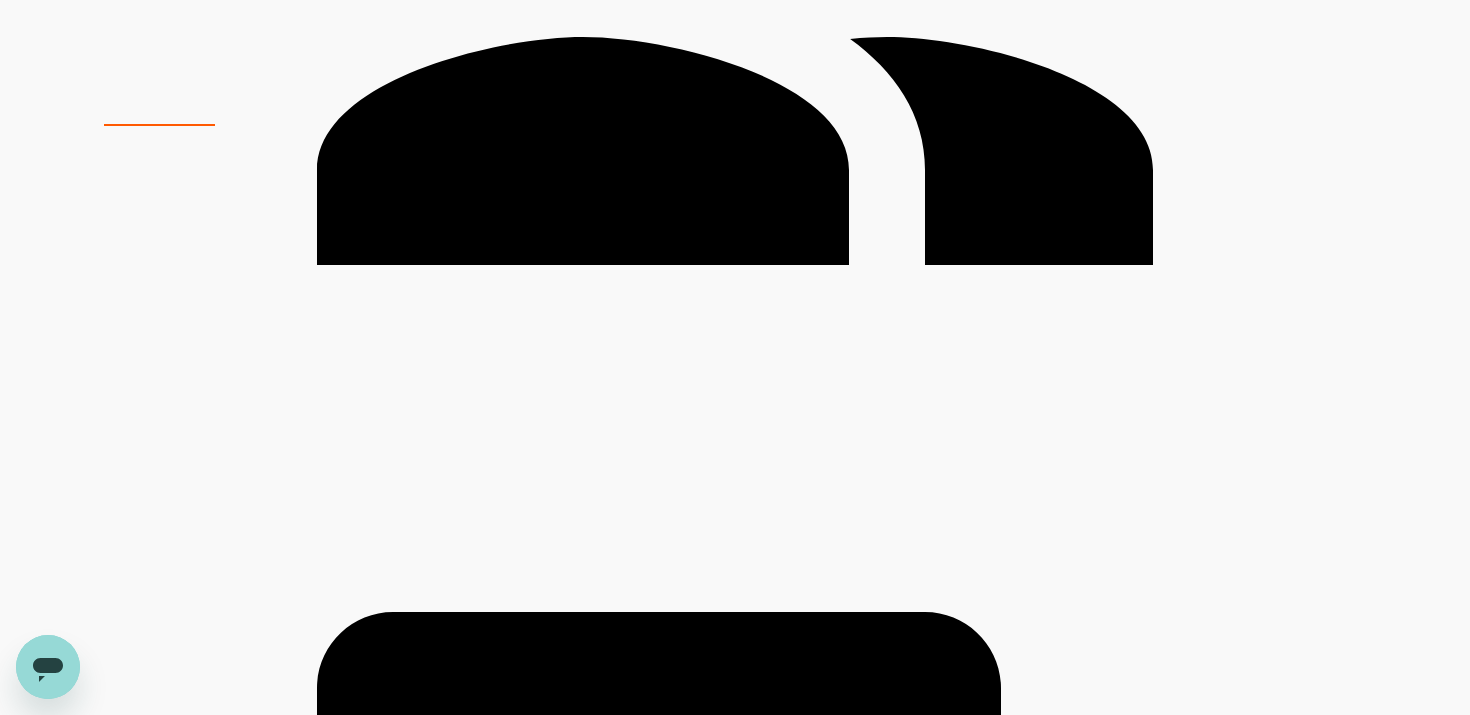 drag, startPoint x: 611, startPoint y: 151, endPoint x: 691, endPoint y: 156, distance: 80.1561 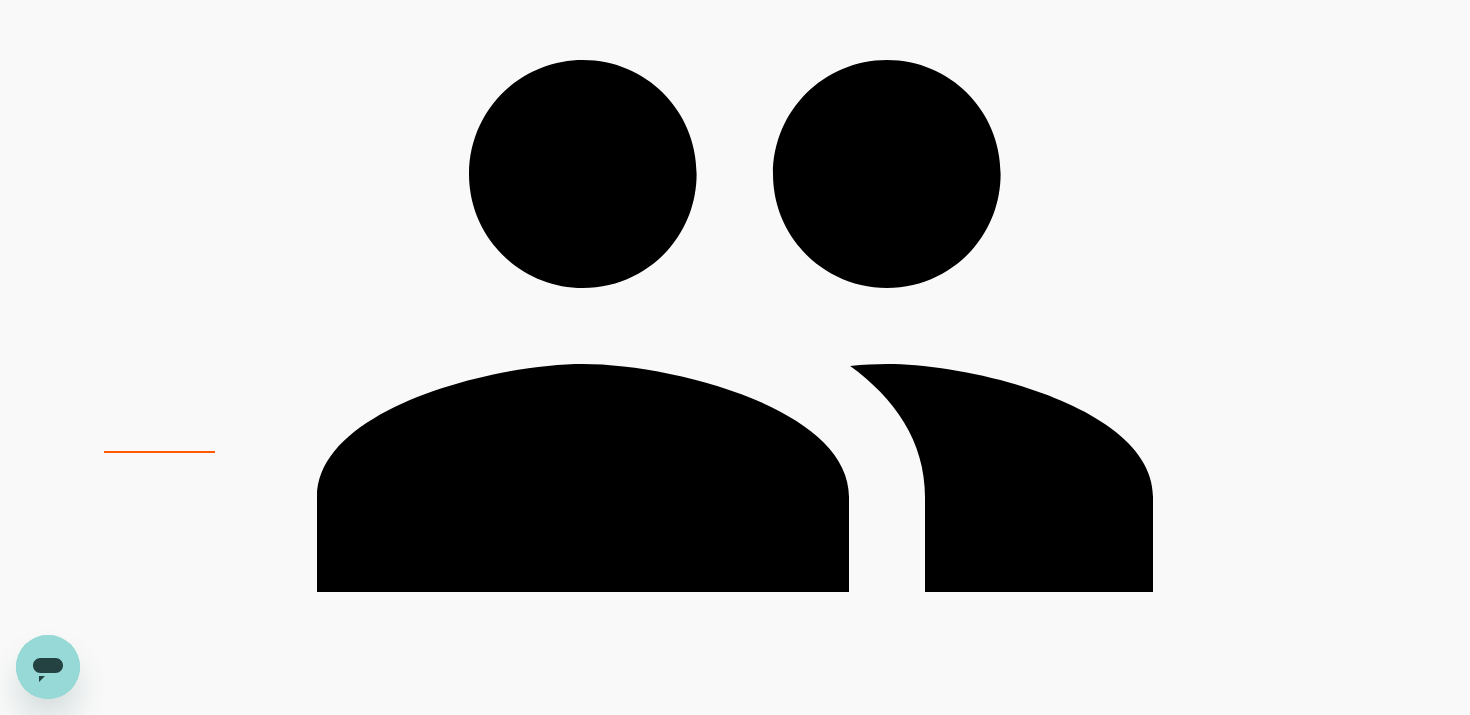 scroll, scrollTop: 0, scrollLeft: 0, axis: both 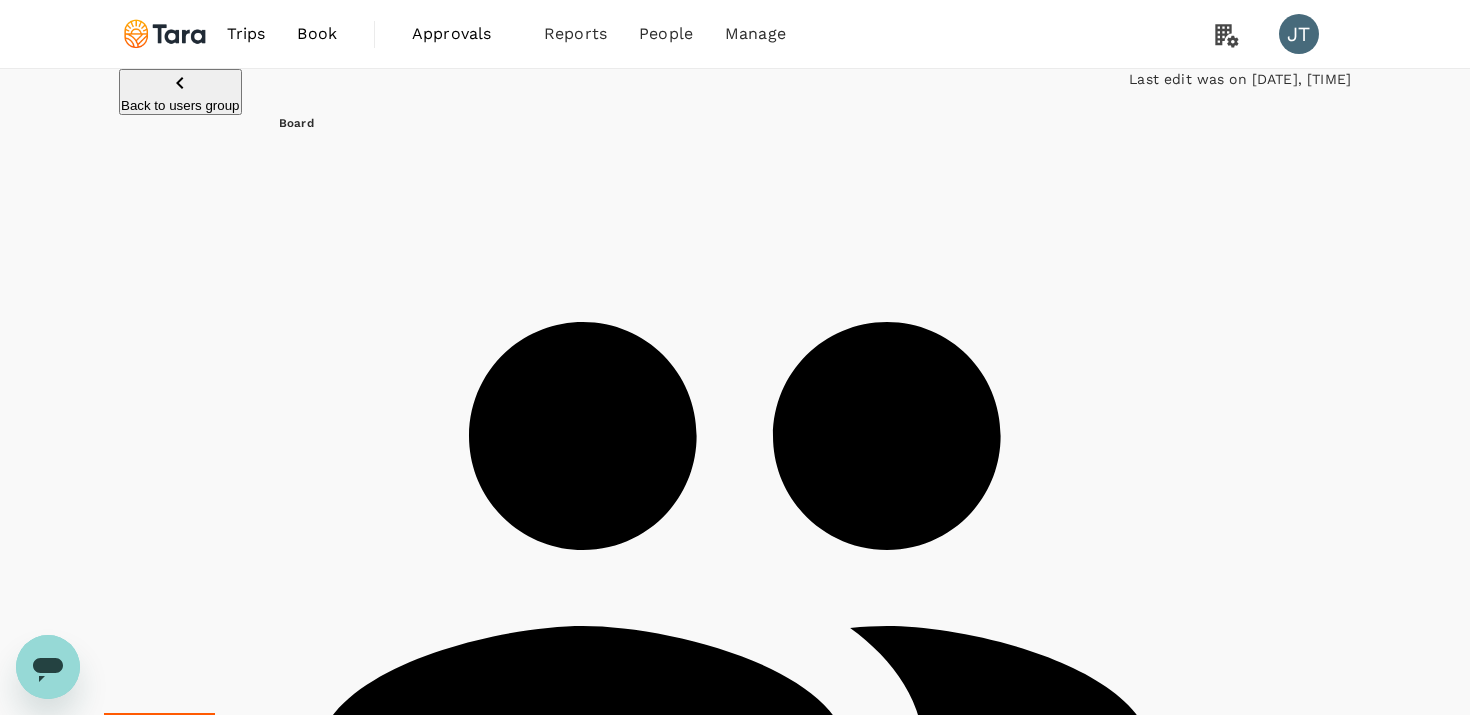 click on "Approvals" at bounding box center (462, 34) 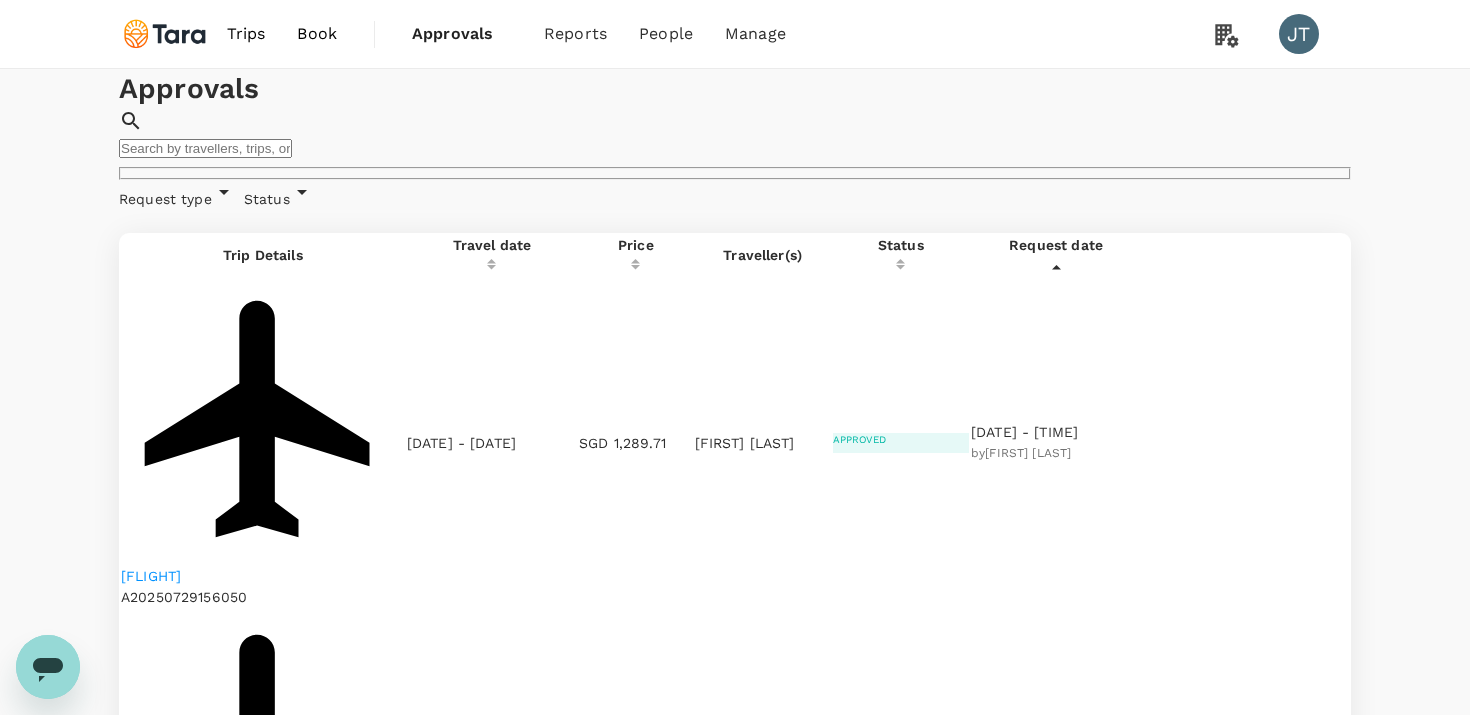 click on "Book" at bounding box center [317, 34] 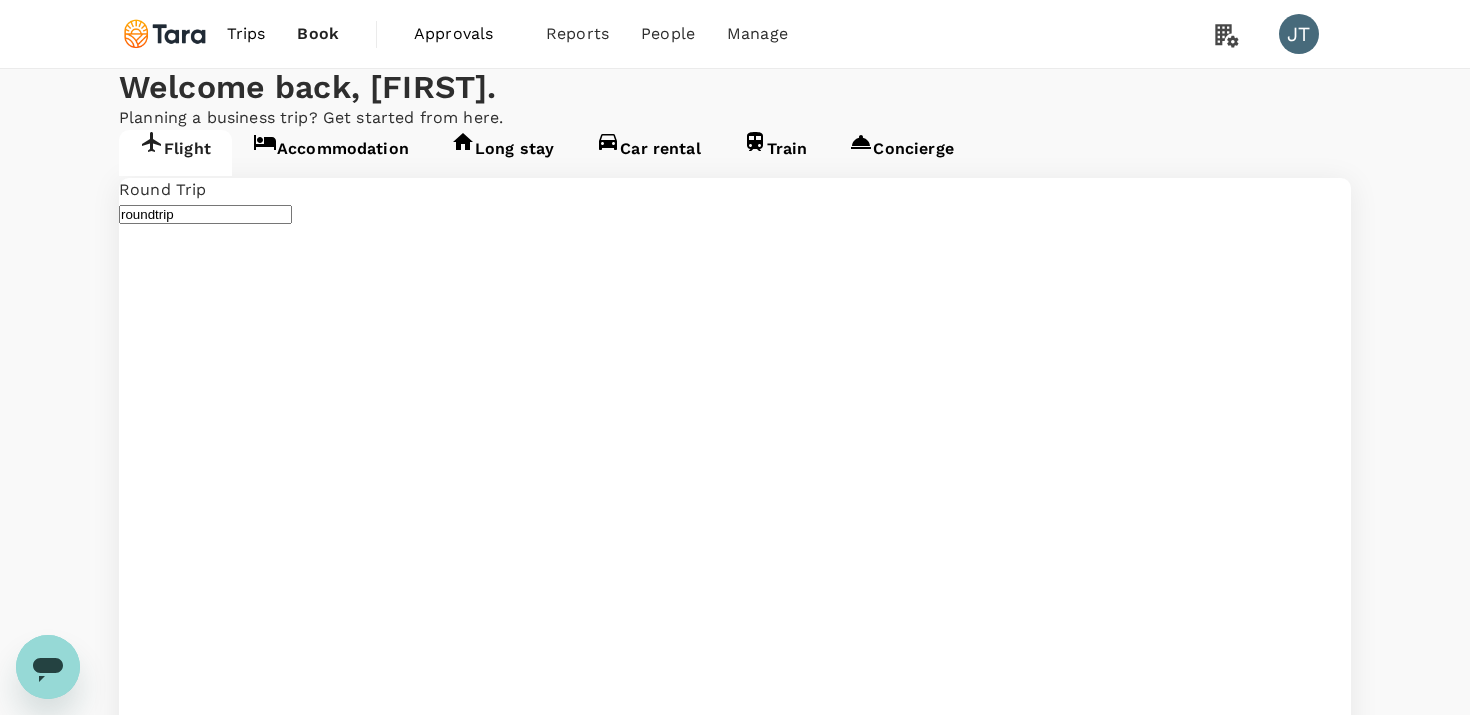 type on "business" 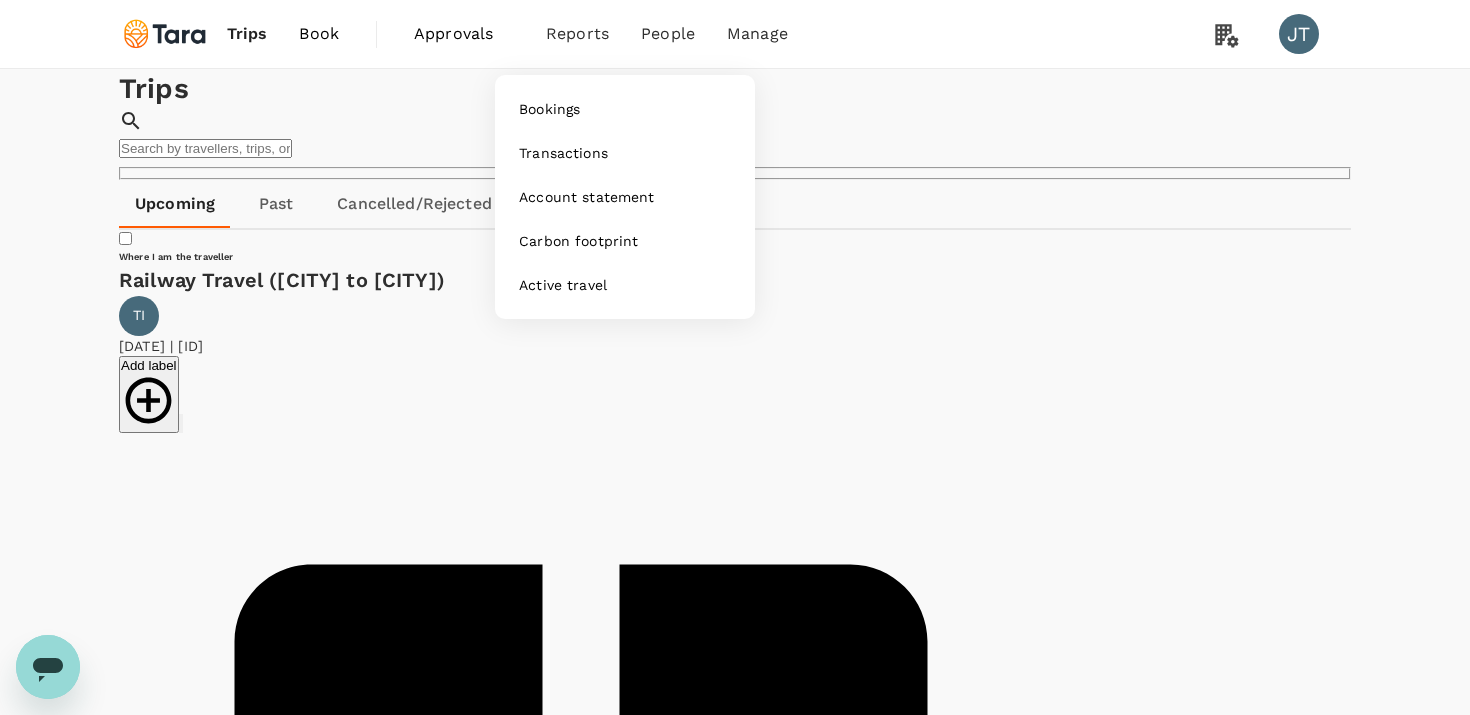 click on "Reports" at bounding box center (577, 34) 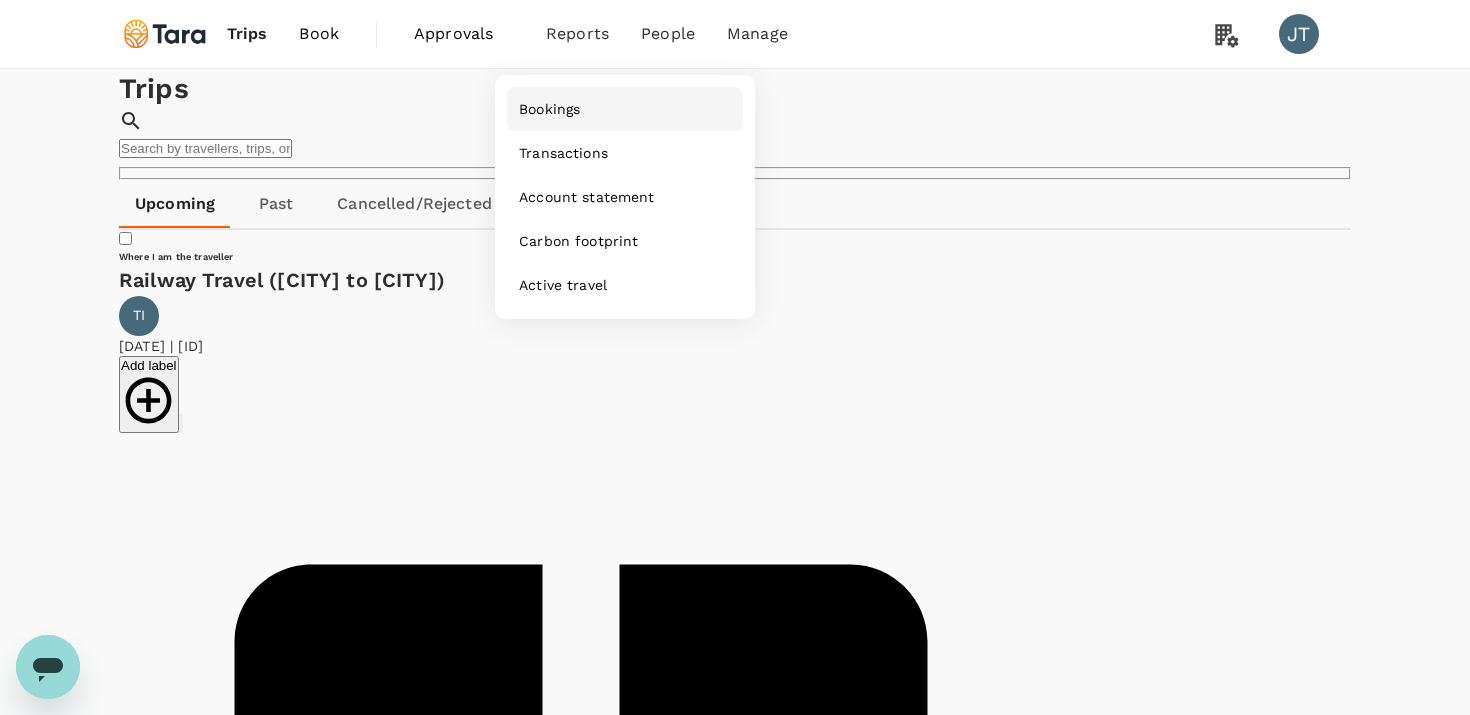 click on "Bookings" at bounding box center [549, 109] 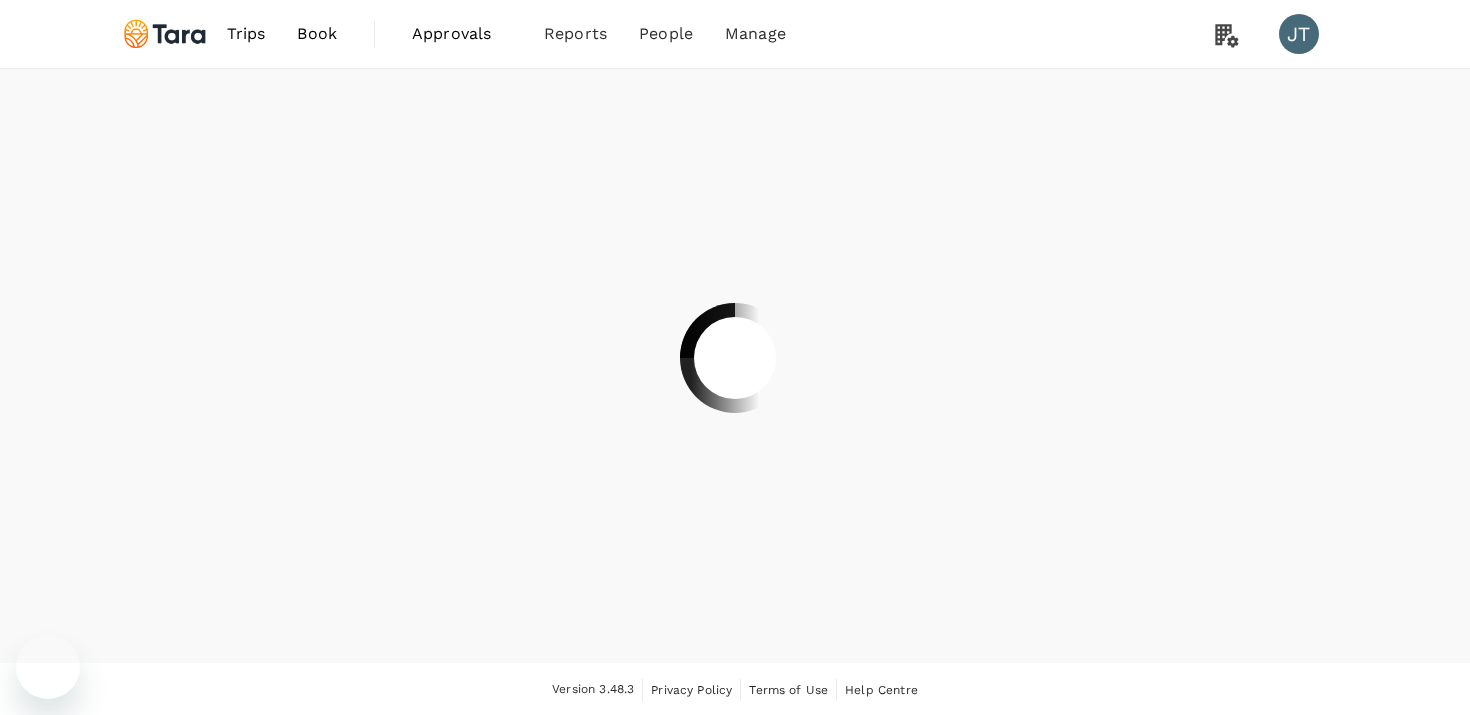 scroll, scrollTop: 0, scrollLeft: 0, axis: both 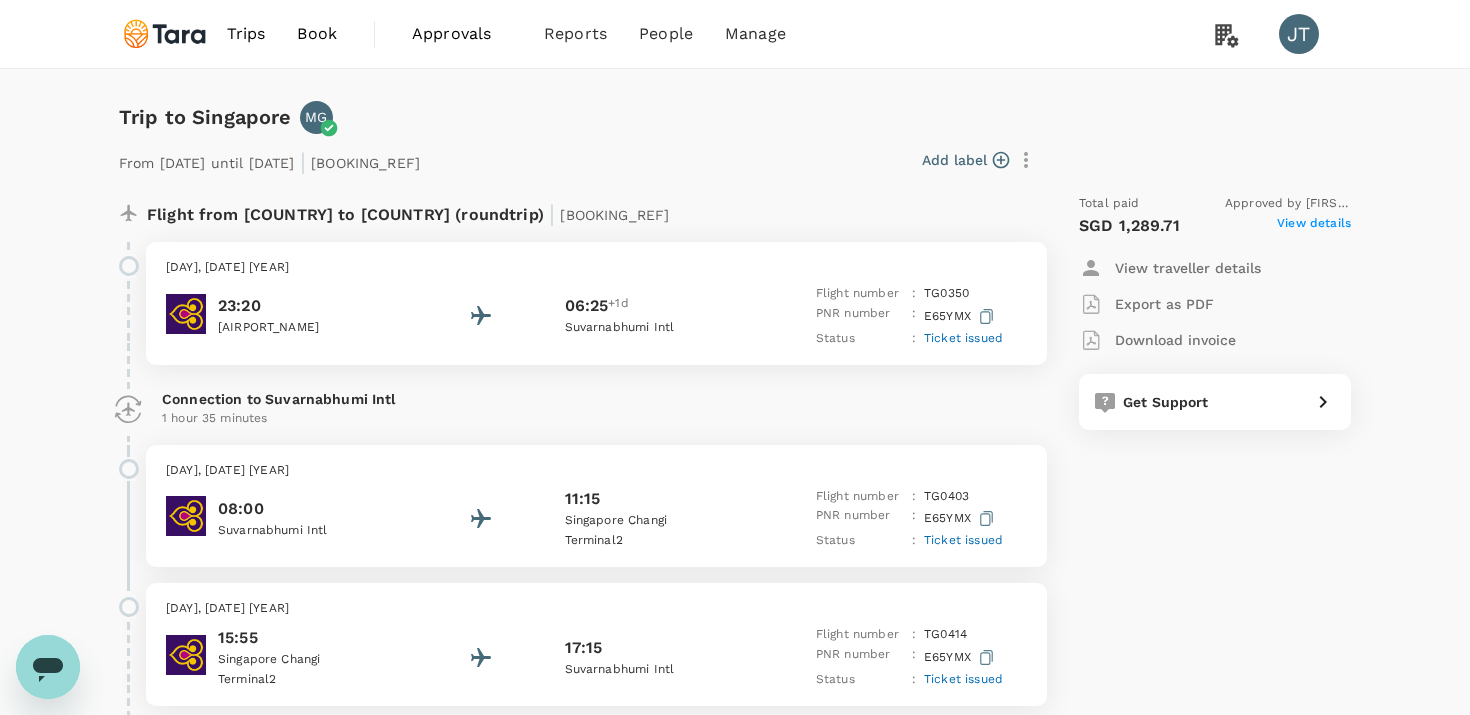 click on "View details" at bounding box center [1314, 226] 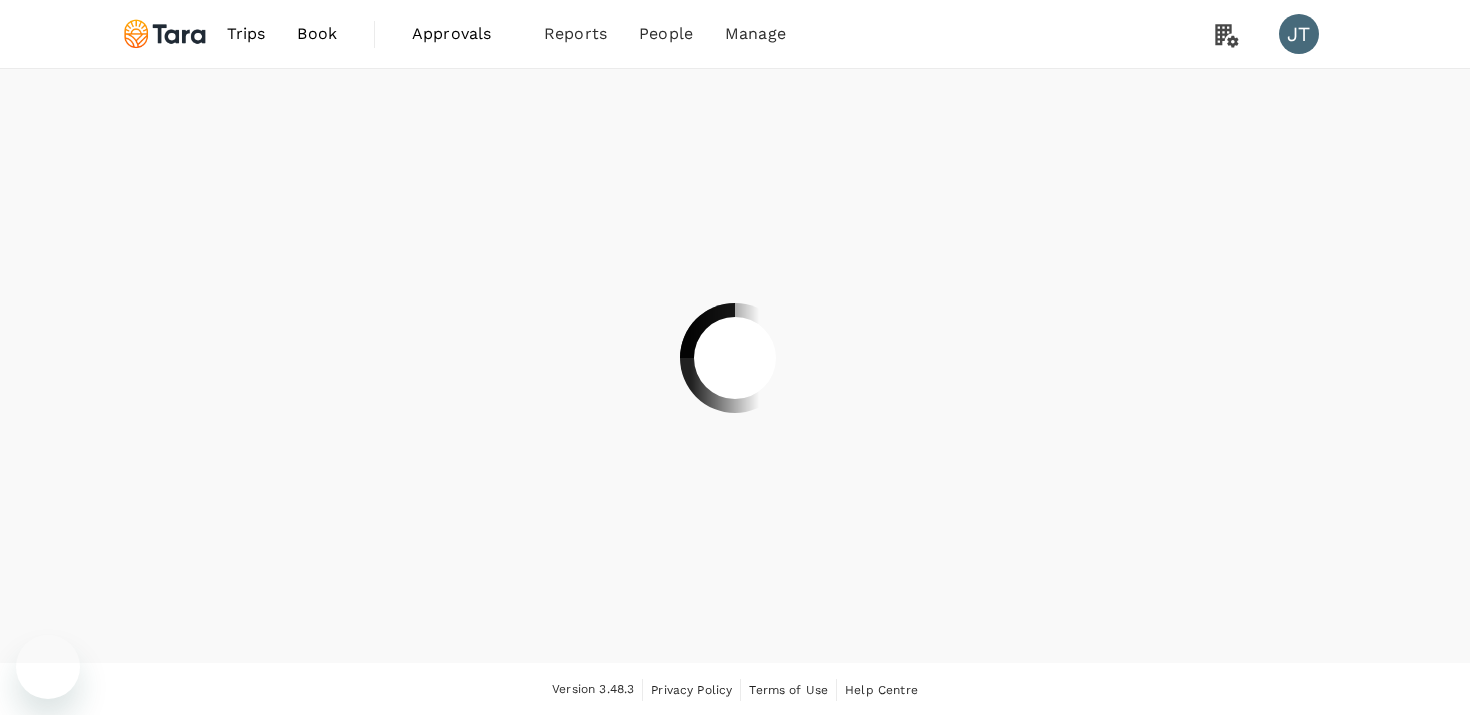 scroll, scrollTop: 0, scrollLeft: 0, axis: both 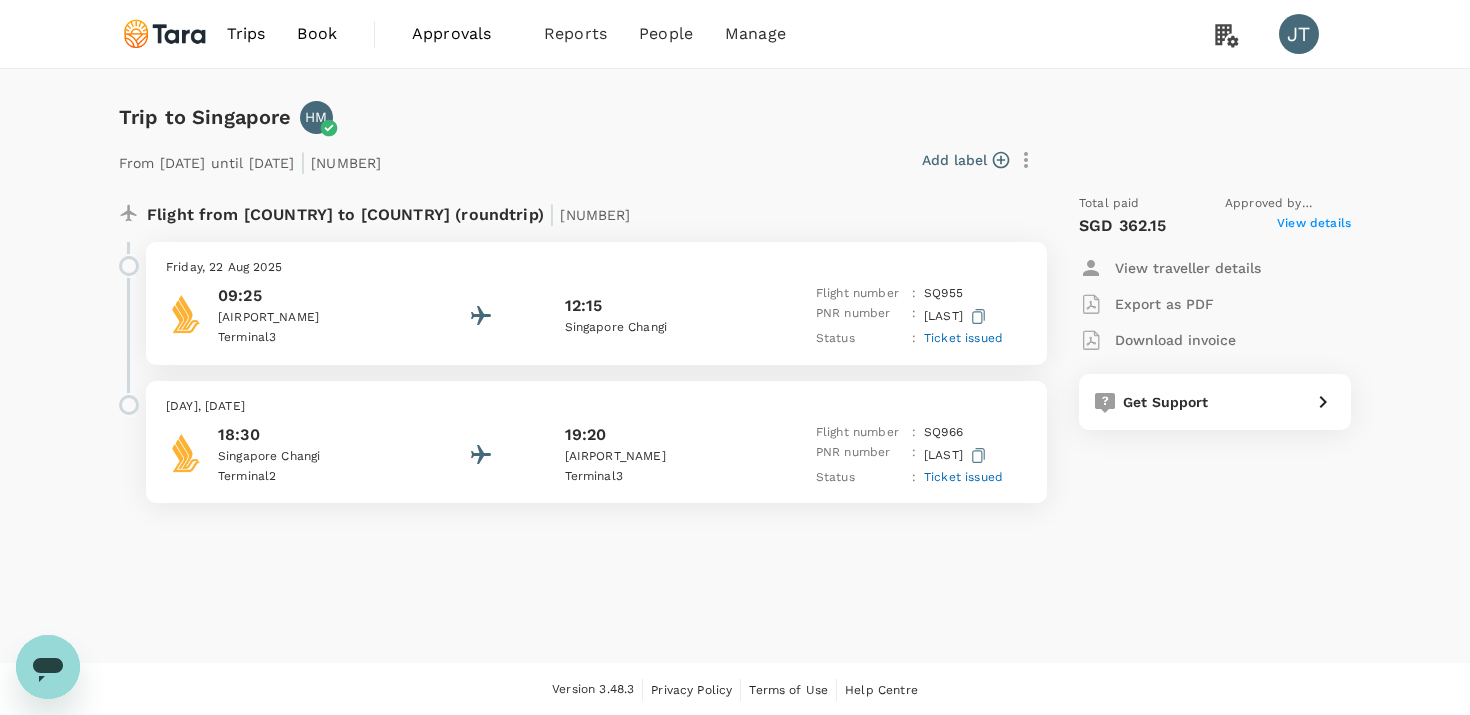 click on "View details" at bounding box center (1314, 226) 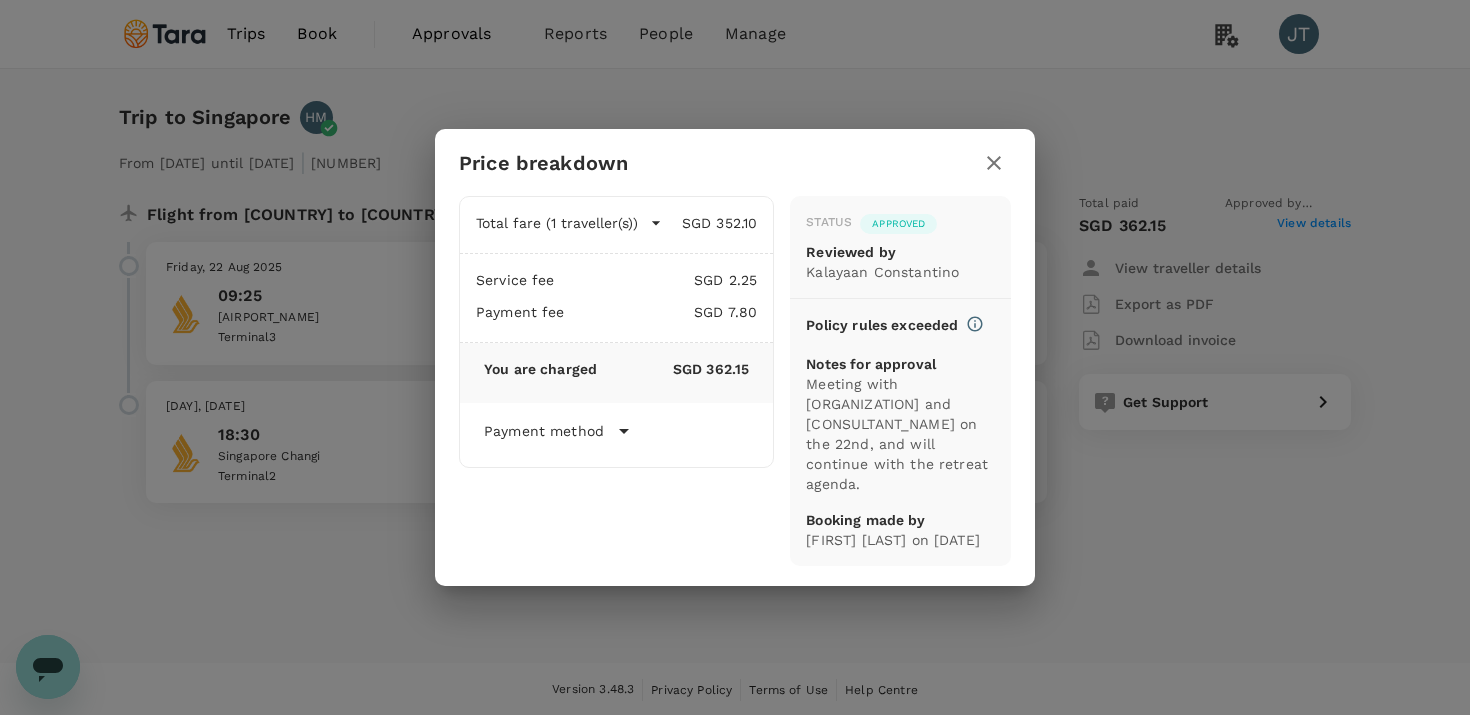 click 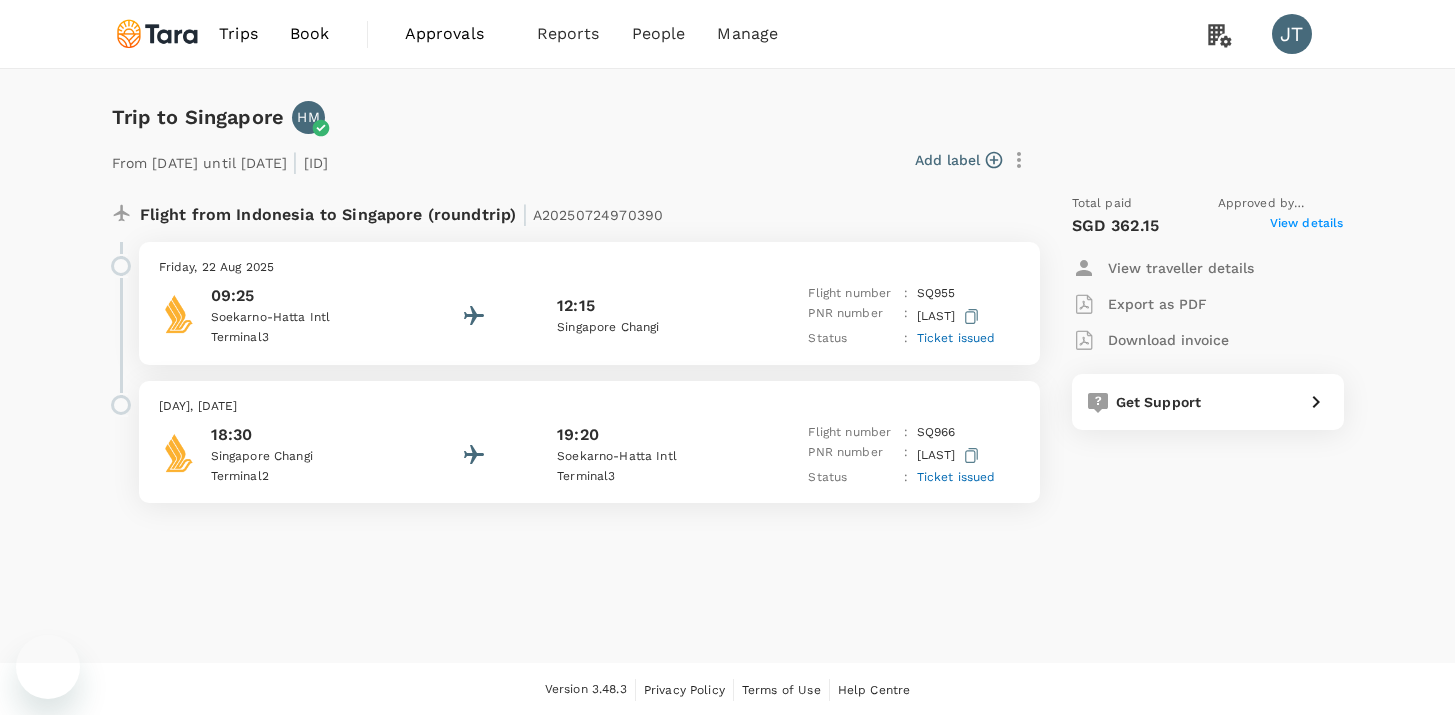scroll, scrollTop: 0, scrollLeft: 0, axis: both 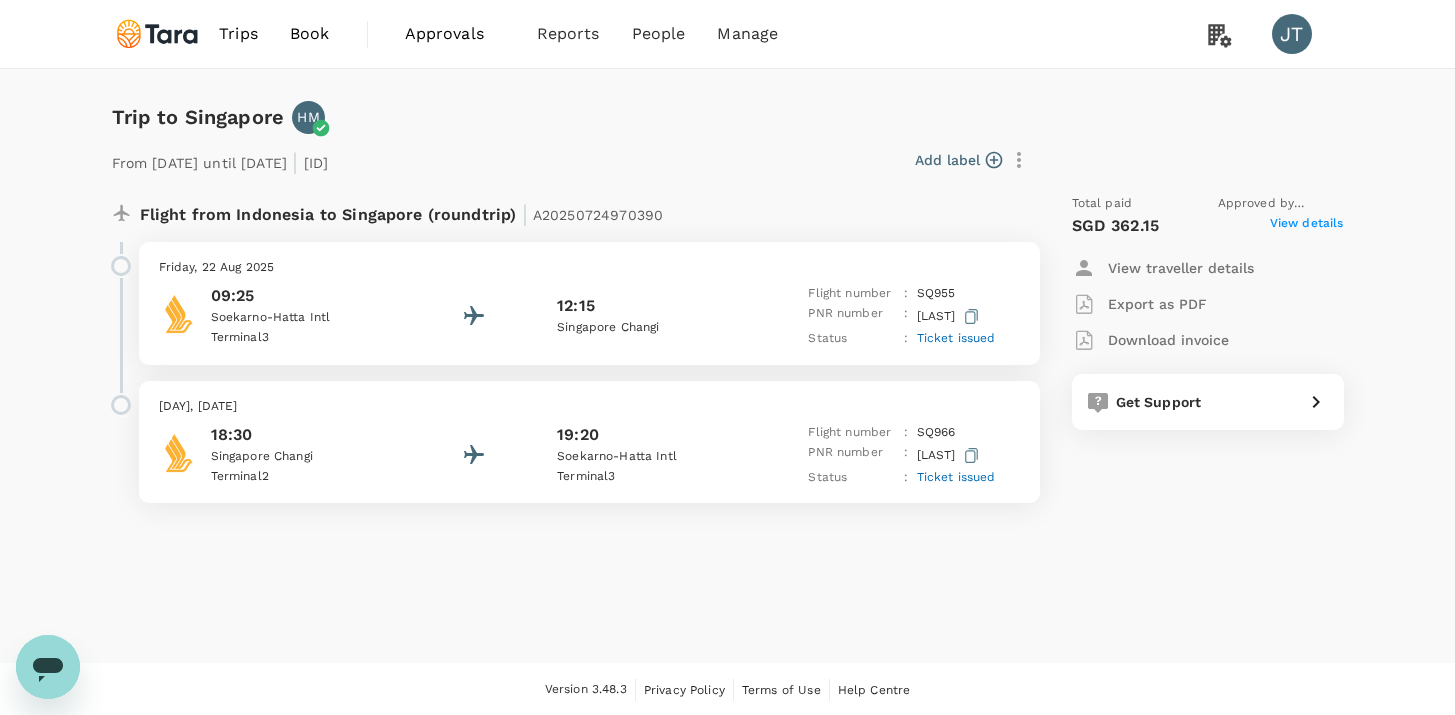 click on "View details" at bounding box center (1307, 226) 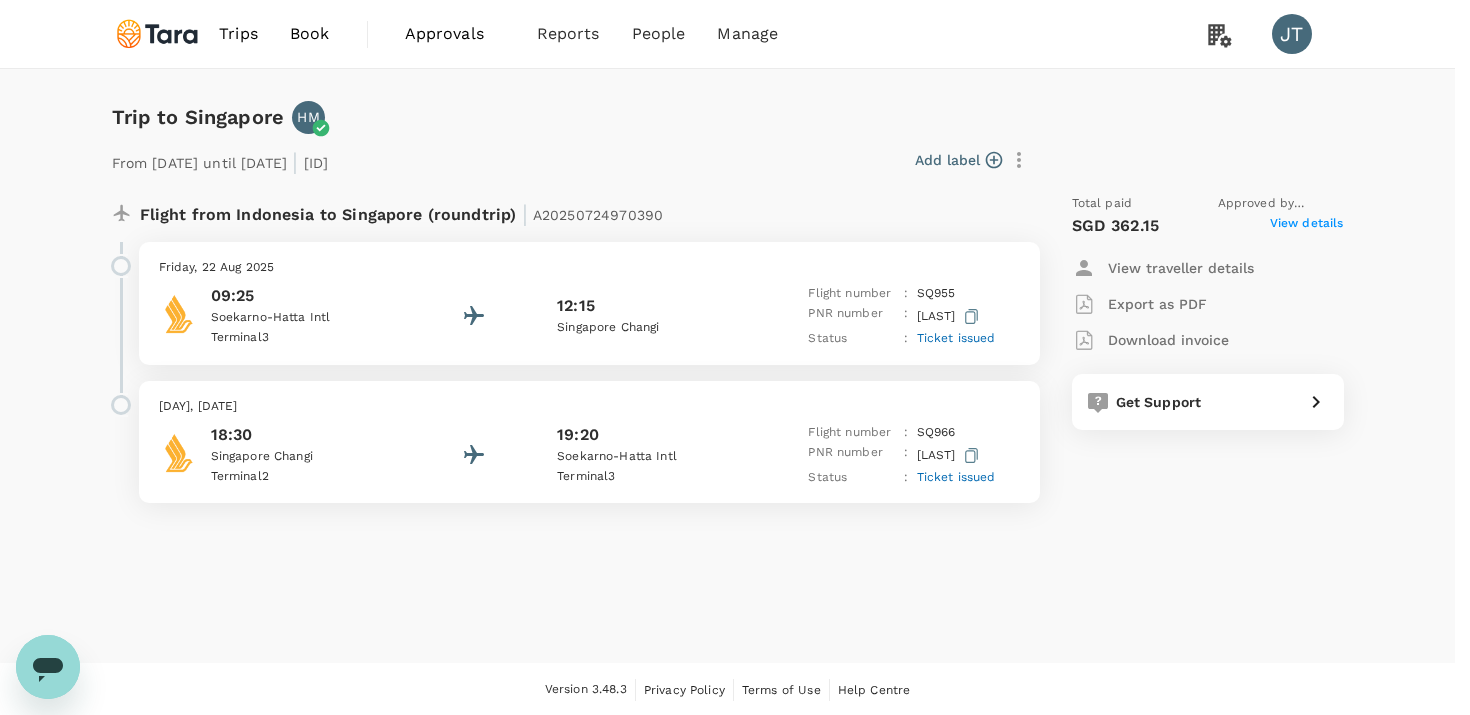 click 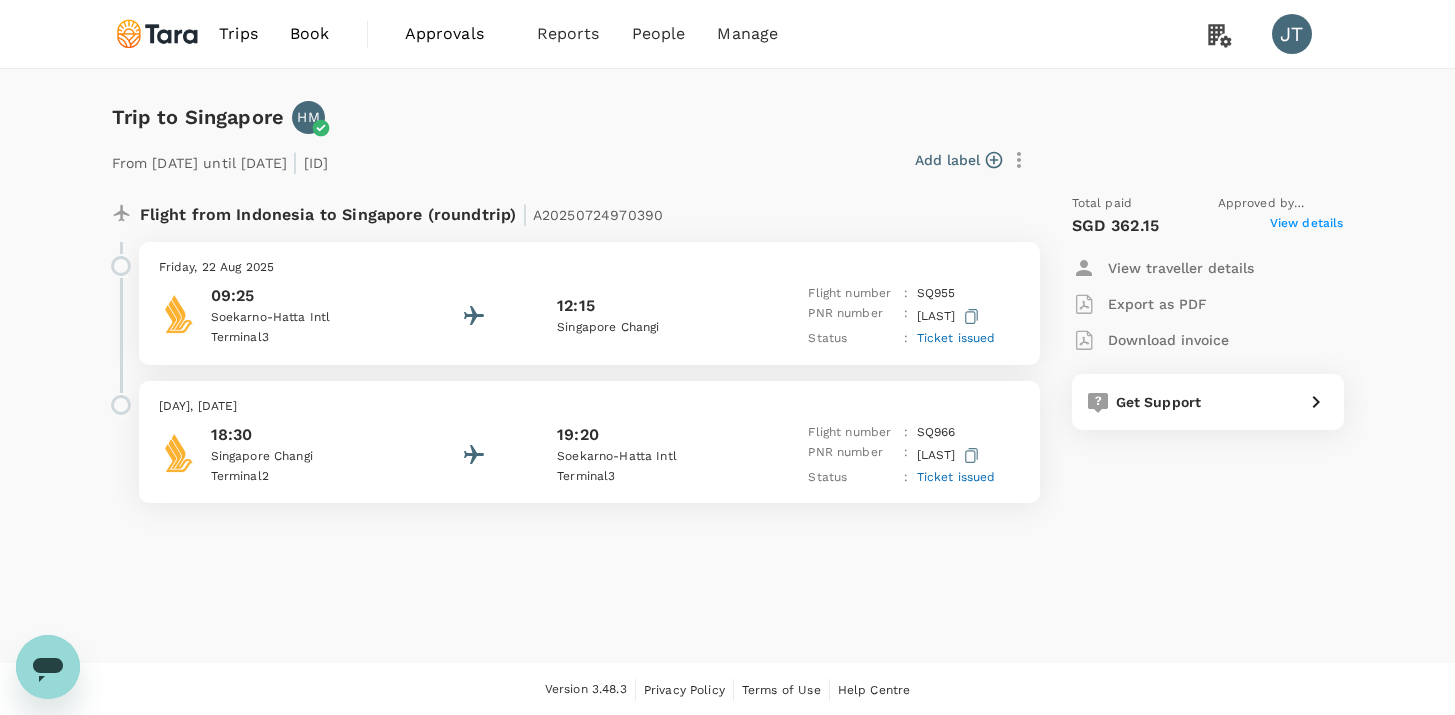 click on "Approvals" at bounding box center [455, 34] 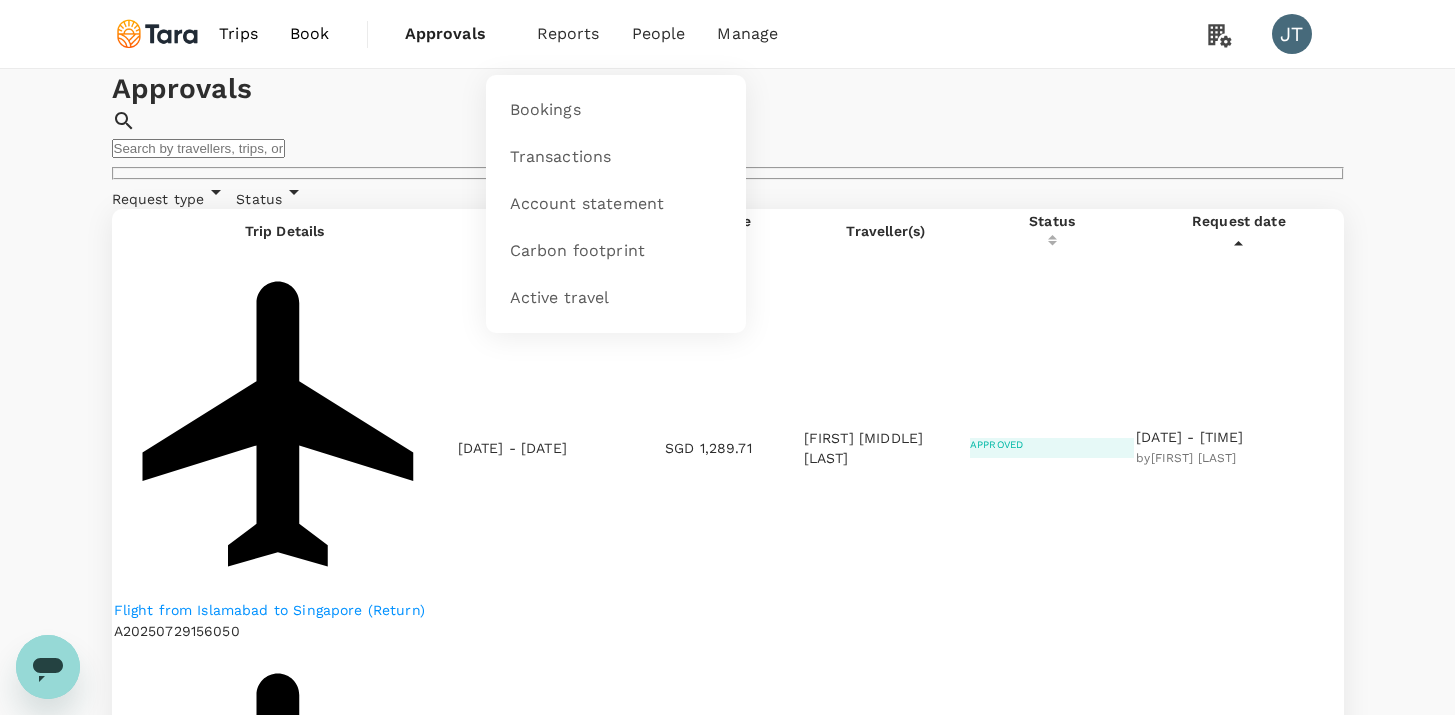 click on "Reports" at bounding box center [568, 34] 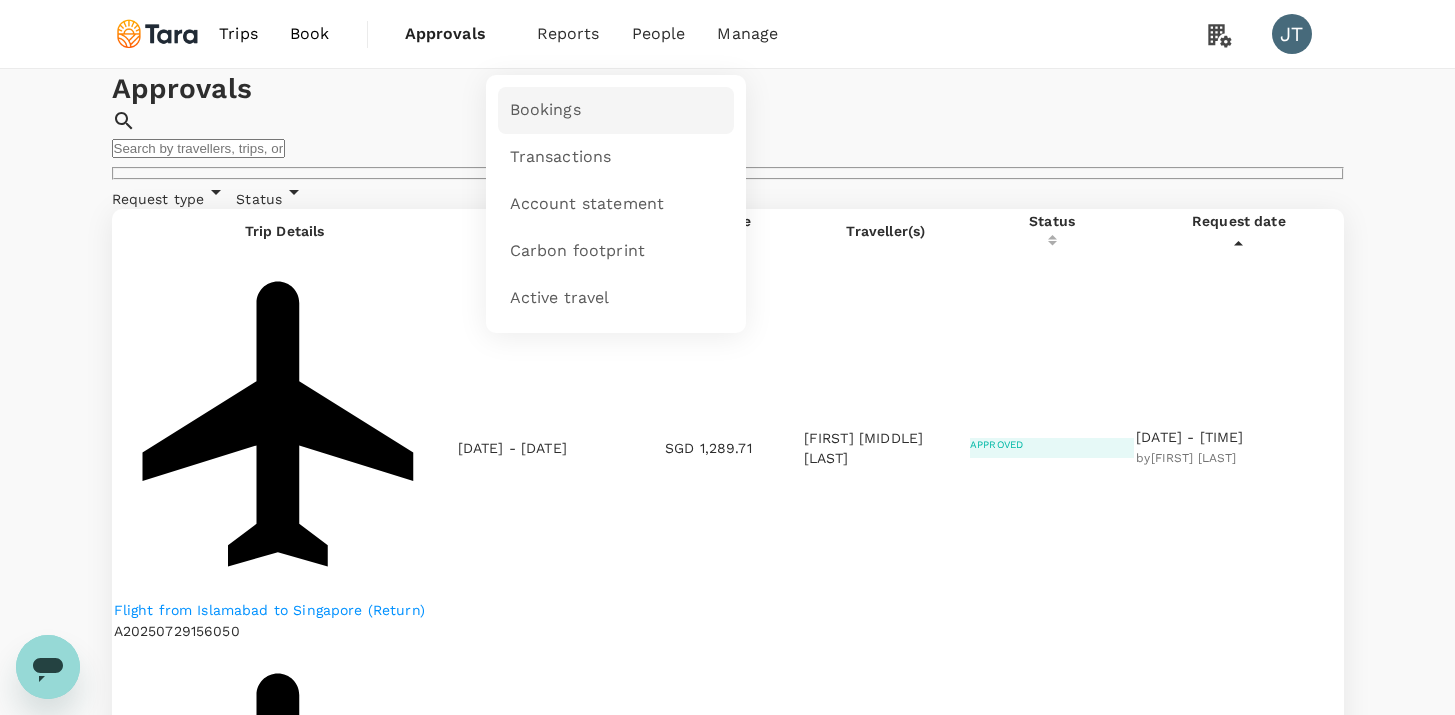 click on "Bookings" at bounding box center [616, 110] 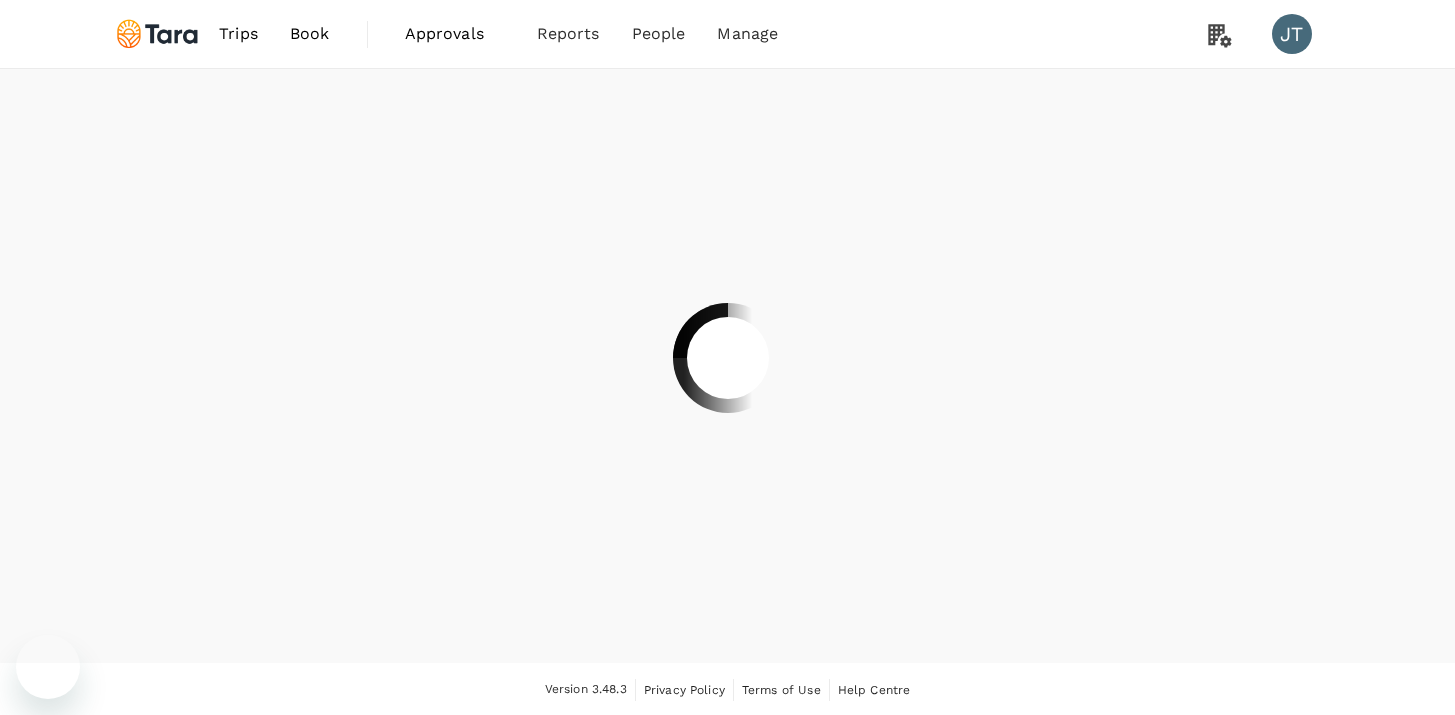 scroll, scrollTop: 0, scrollLeft: 0, axis: both 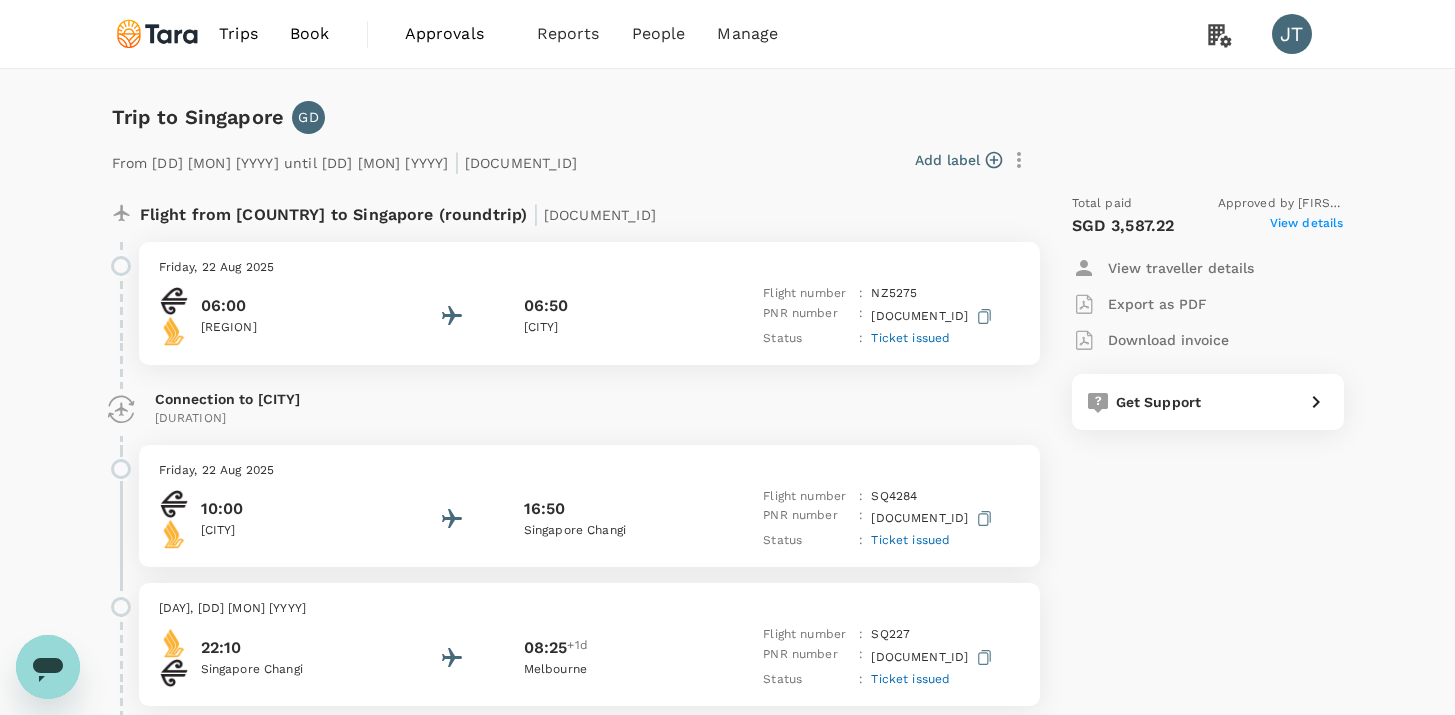 click on "View details" at bounding box center (1307, 226) 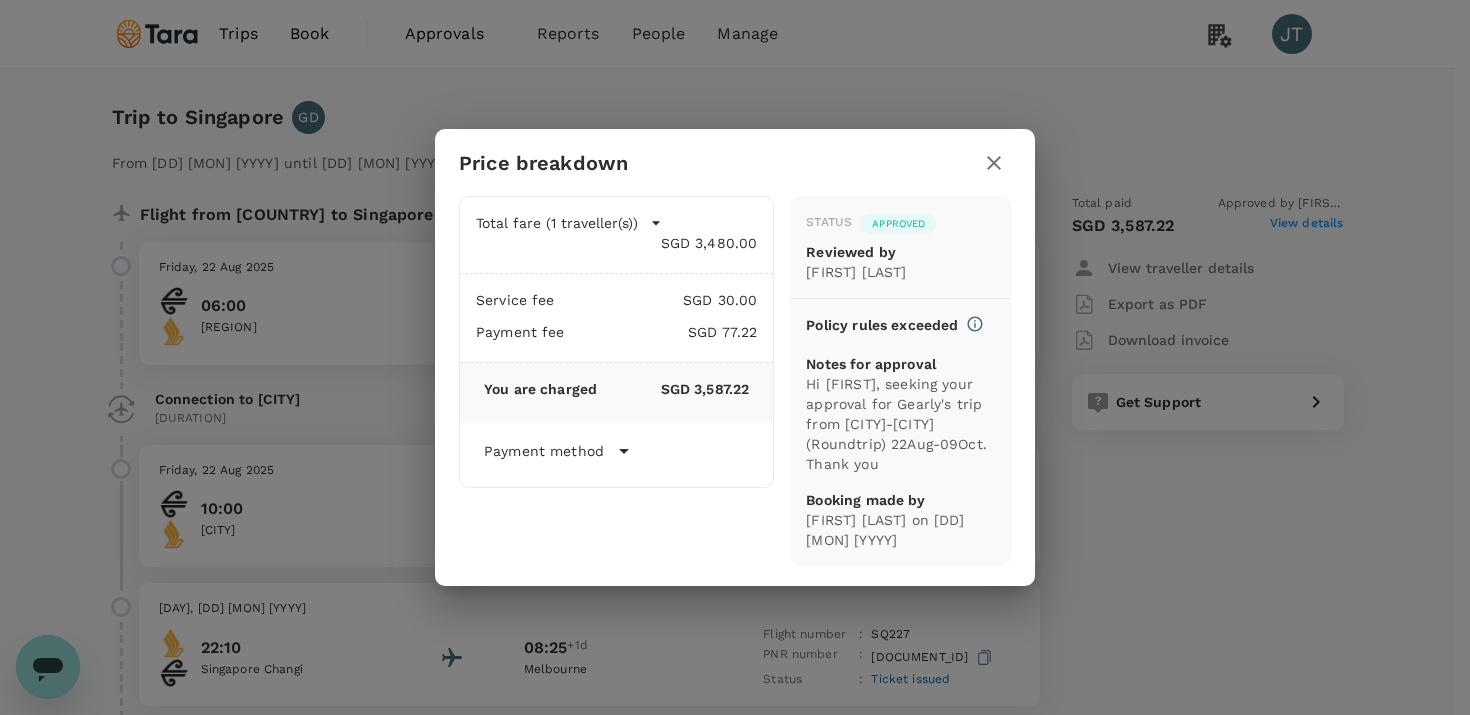 drag, startPoint x: 819, startPoint y: 240, endPoint x: 937, endPoint y: 262, distance: 120.033325 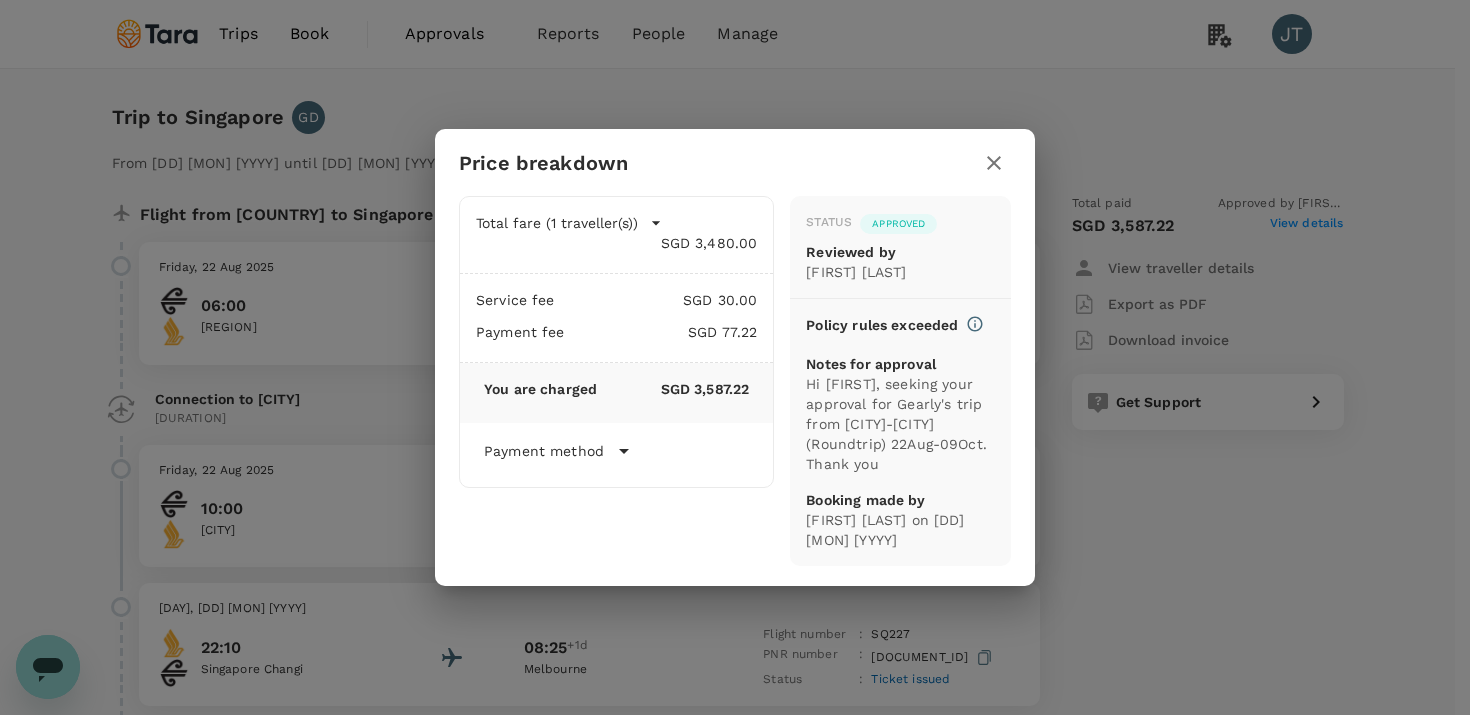click at bounding box center [994, 162] 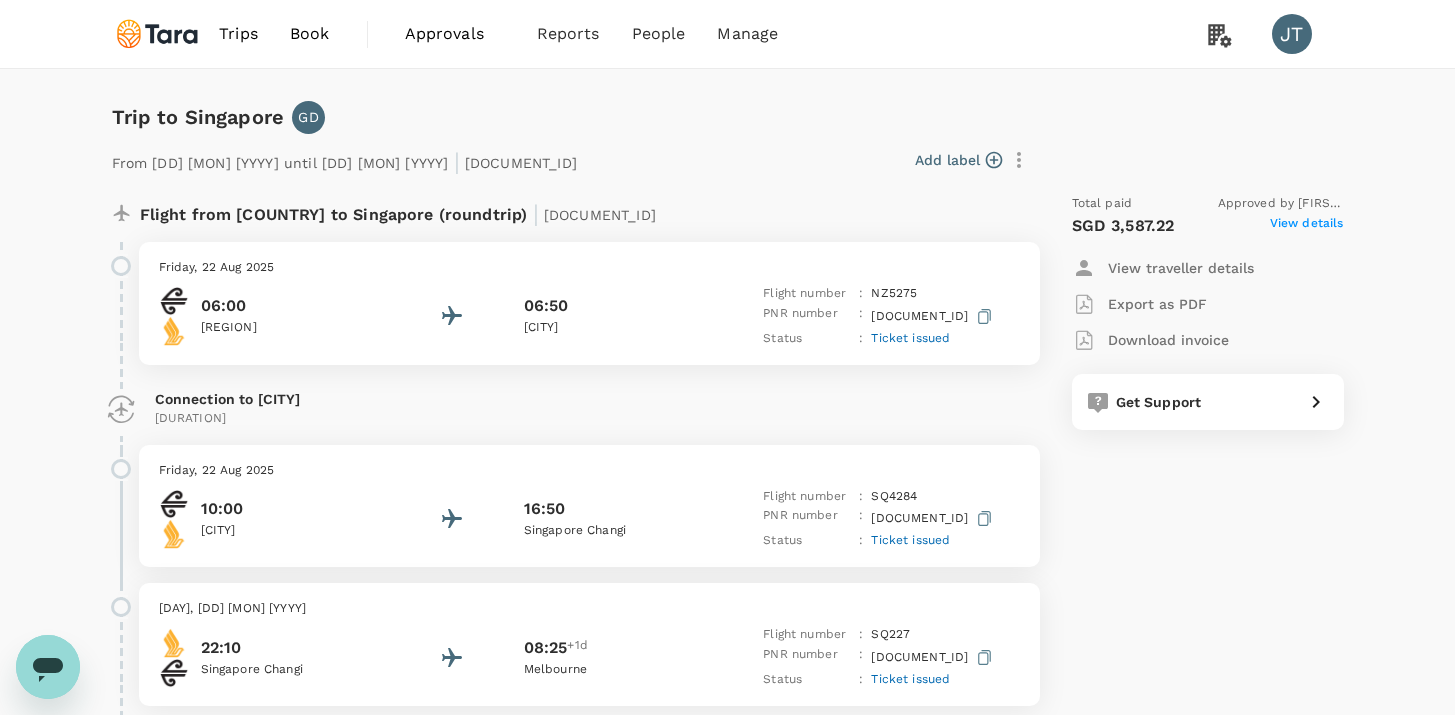 click on "Download invoice" at bounding box center [1168, 340] 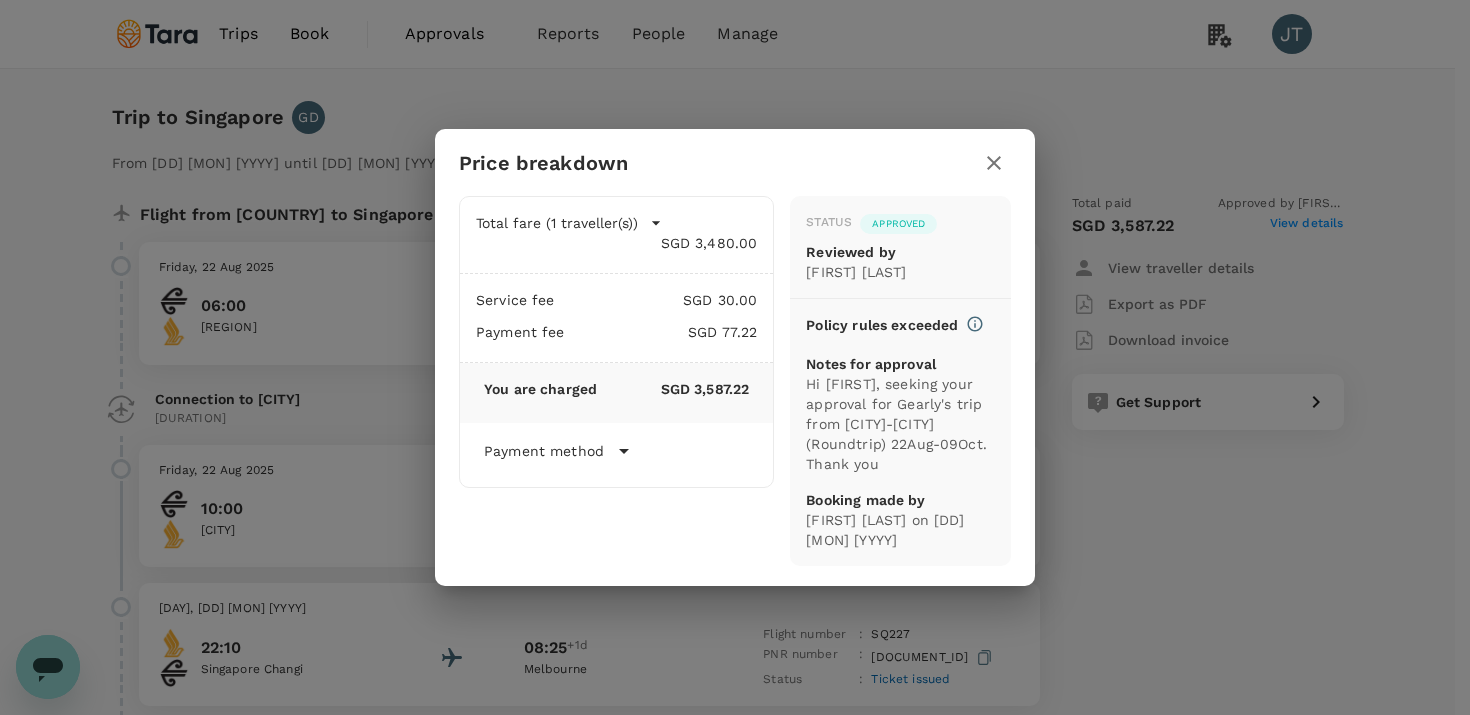 click at bounding box center [994, 163] 